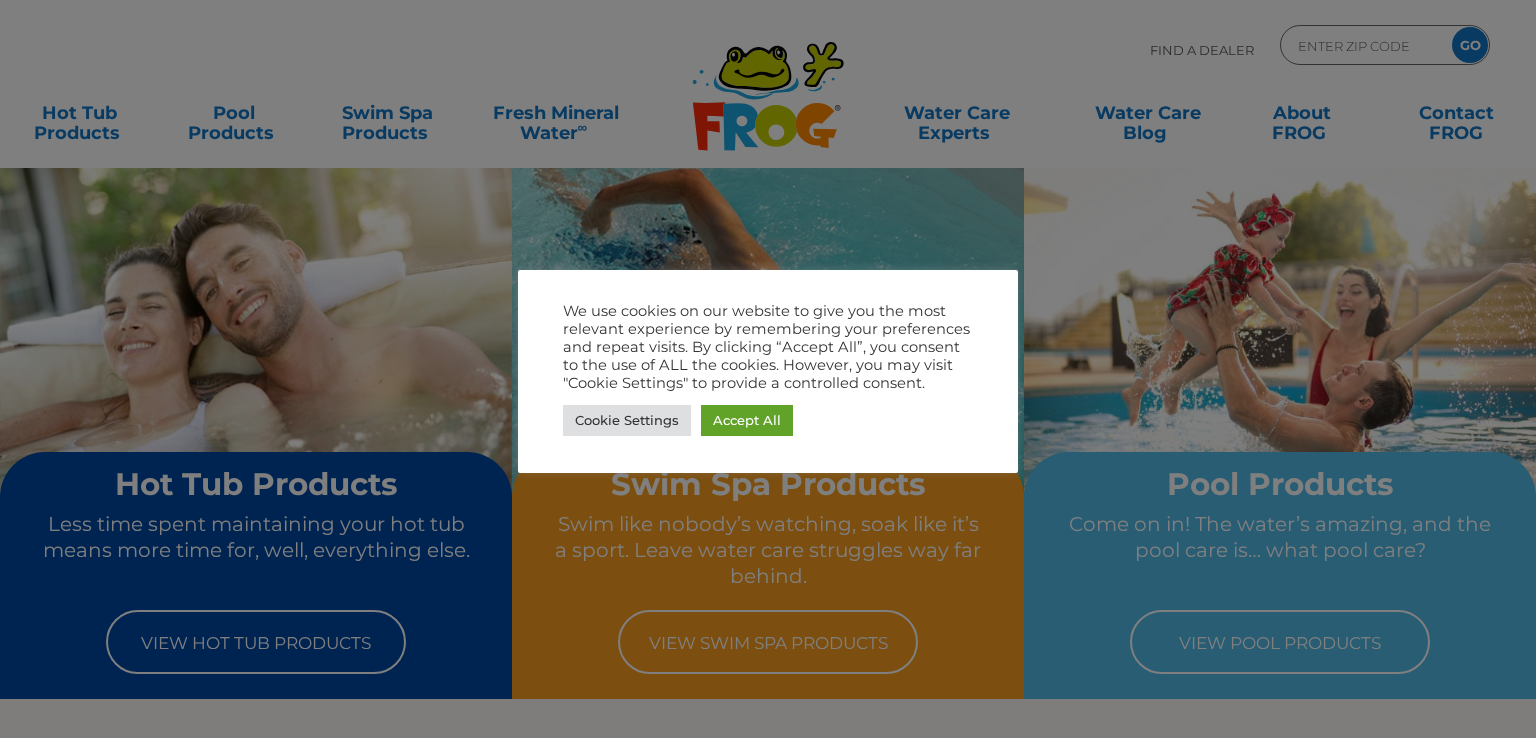 scroll, scrollTop: 0, scrollLeft: 0, axis: both 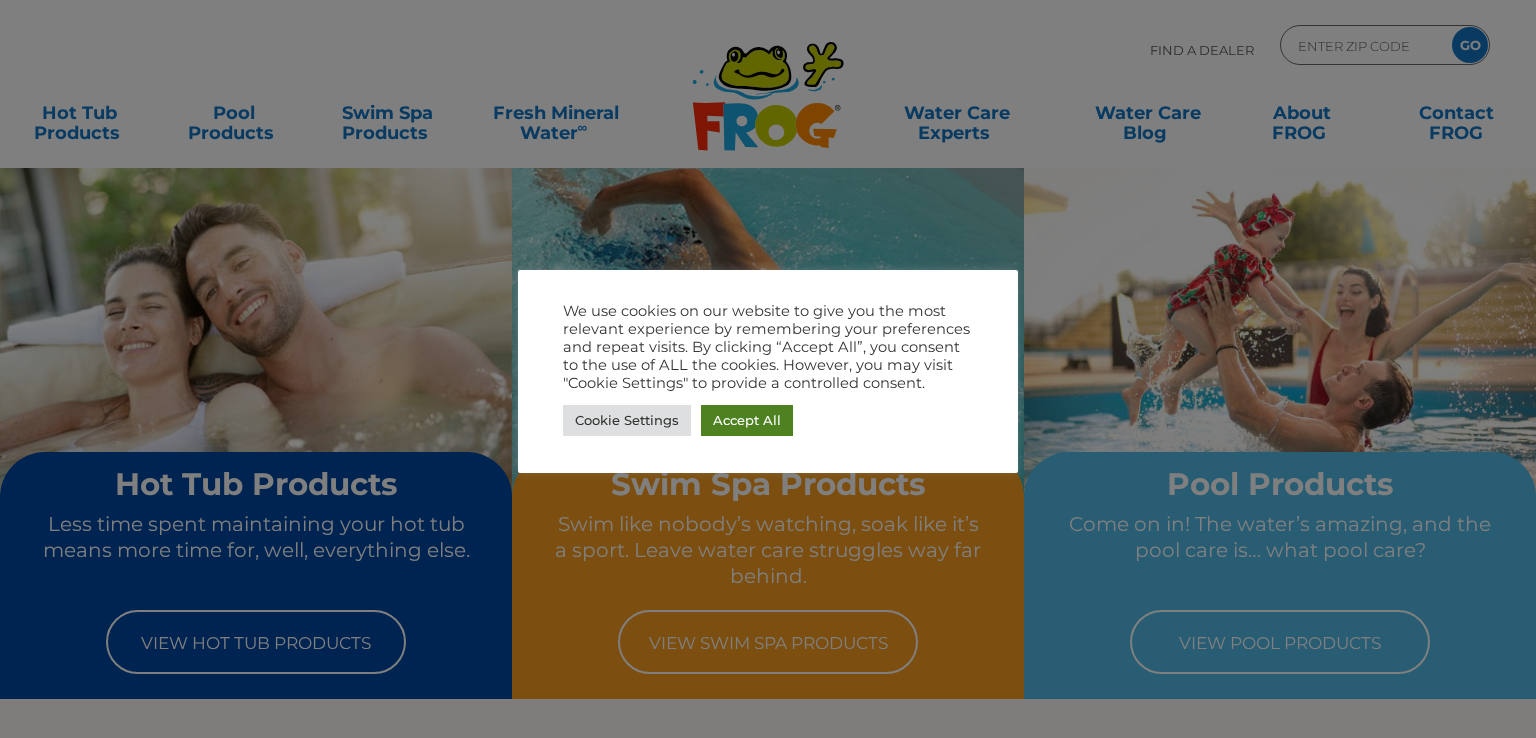 click on "Accept All" at bounding box center [747, 420] 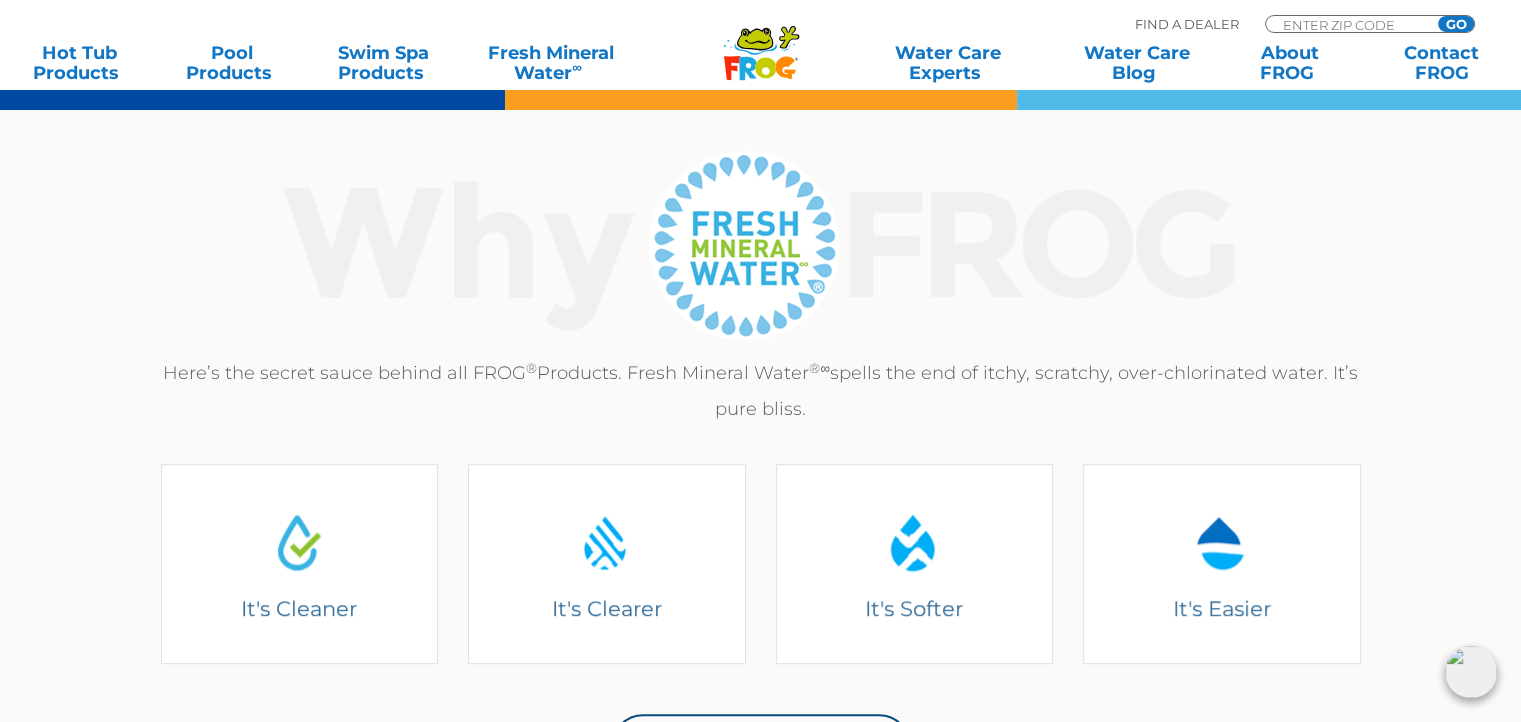 scroll, scrollTop: 0, scrollLeft: 0, axis: both 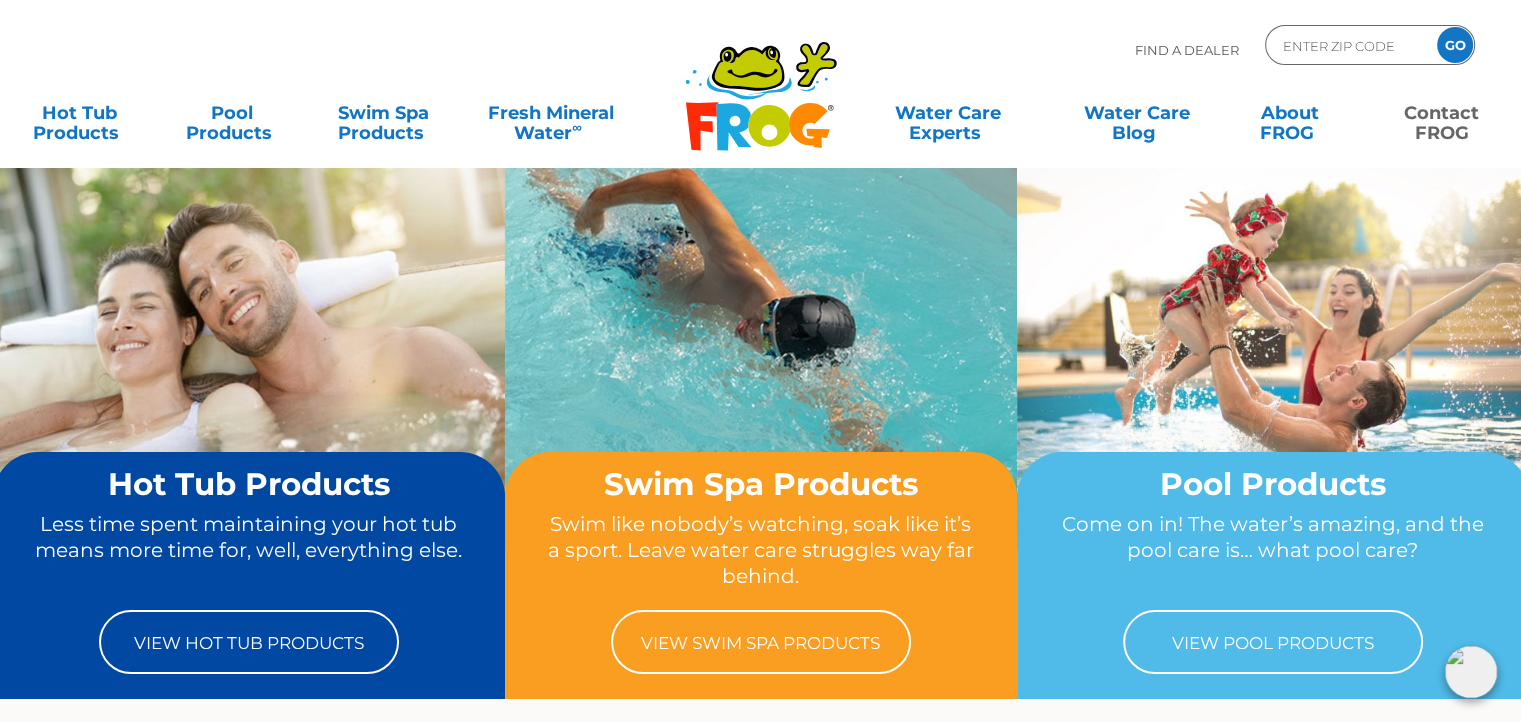 click on "Contact  FROG" at bounding box center [1442, 113] 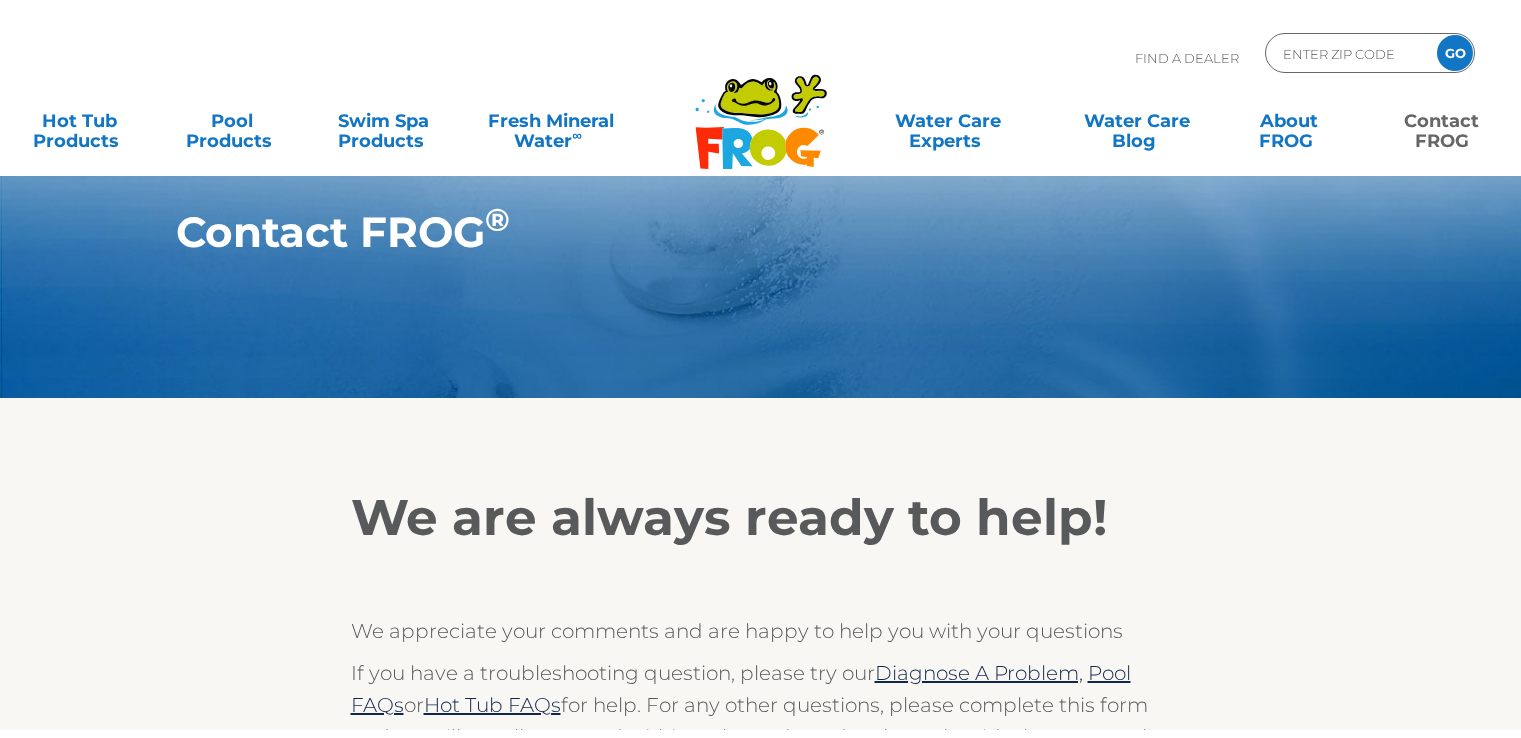 scroll, scrollTop: 0, scrollLeft: 0, axis: both 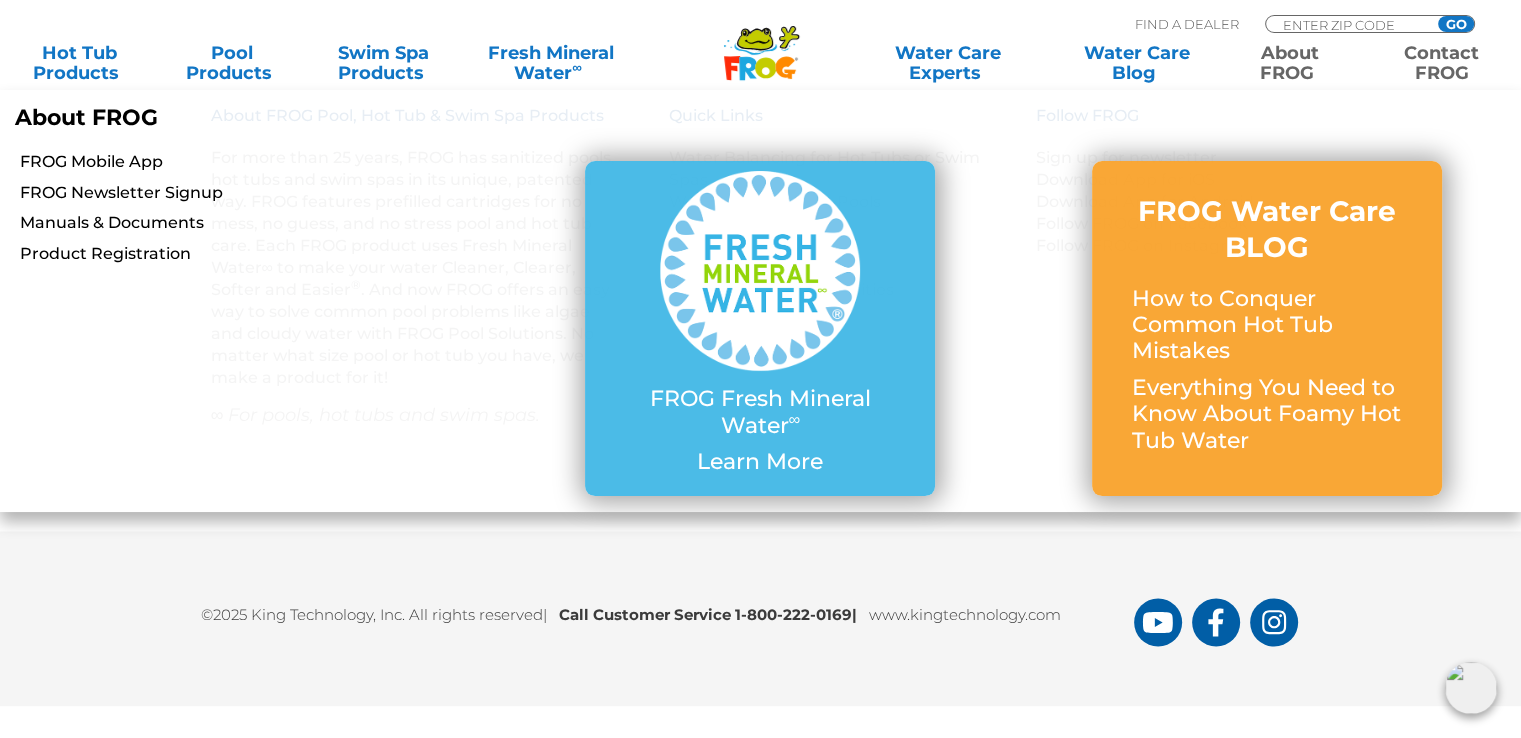 click on "About  FROG" at bounding box center [1289, 63] 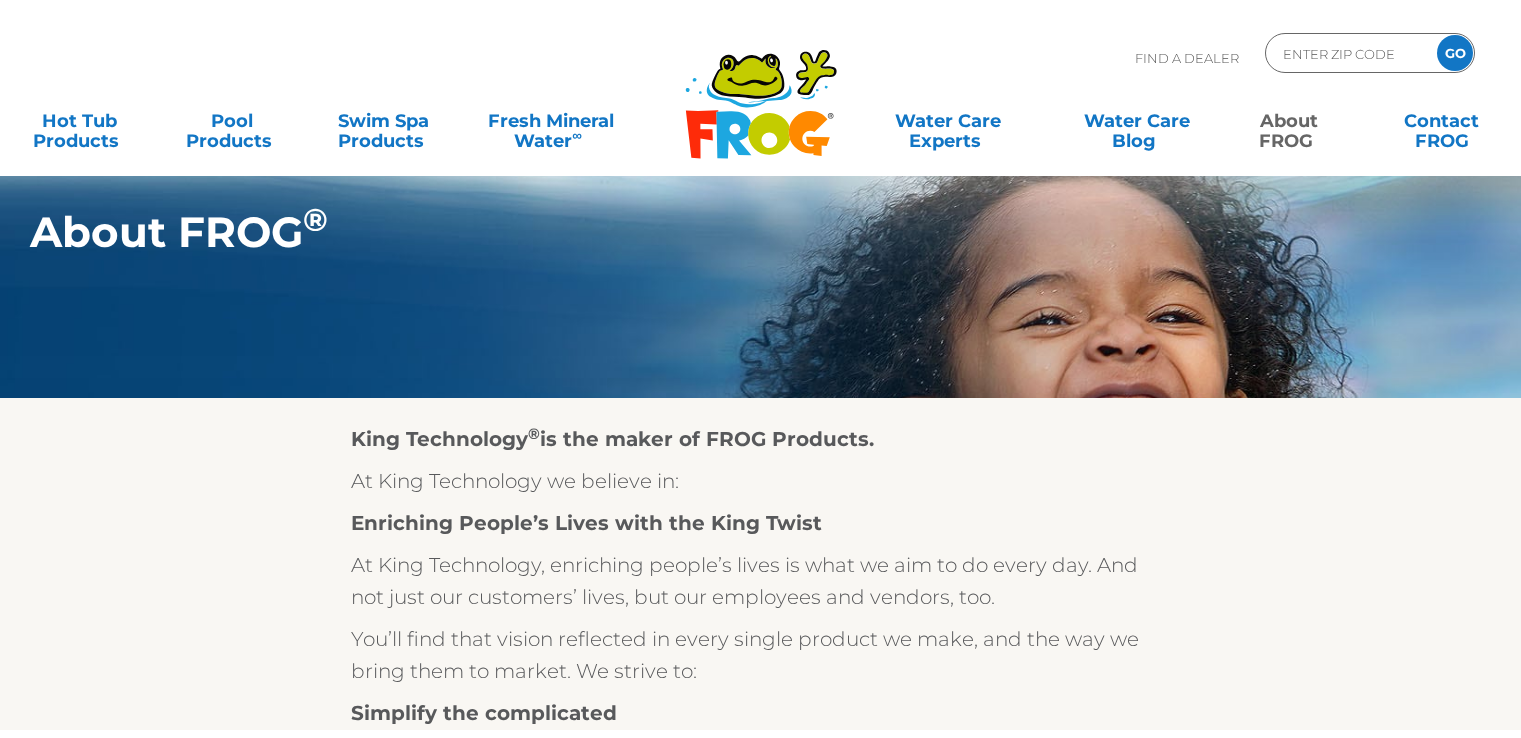 scroll, scrollTop: 0, scrollLeft: 0, axis: both 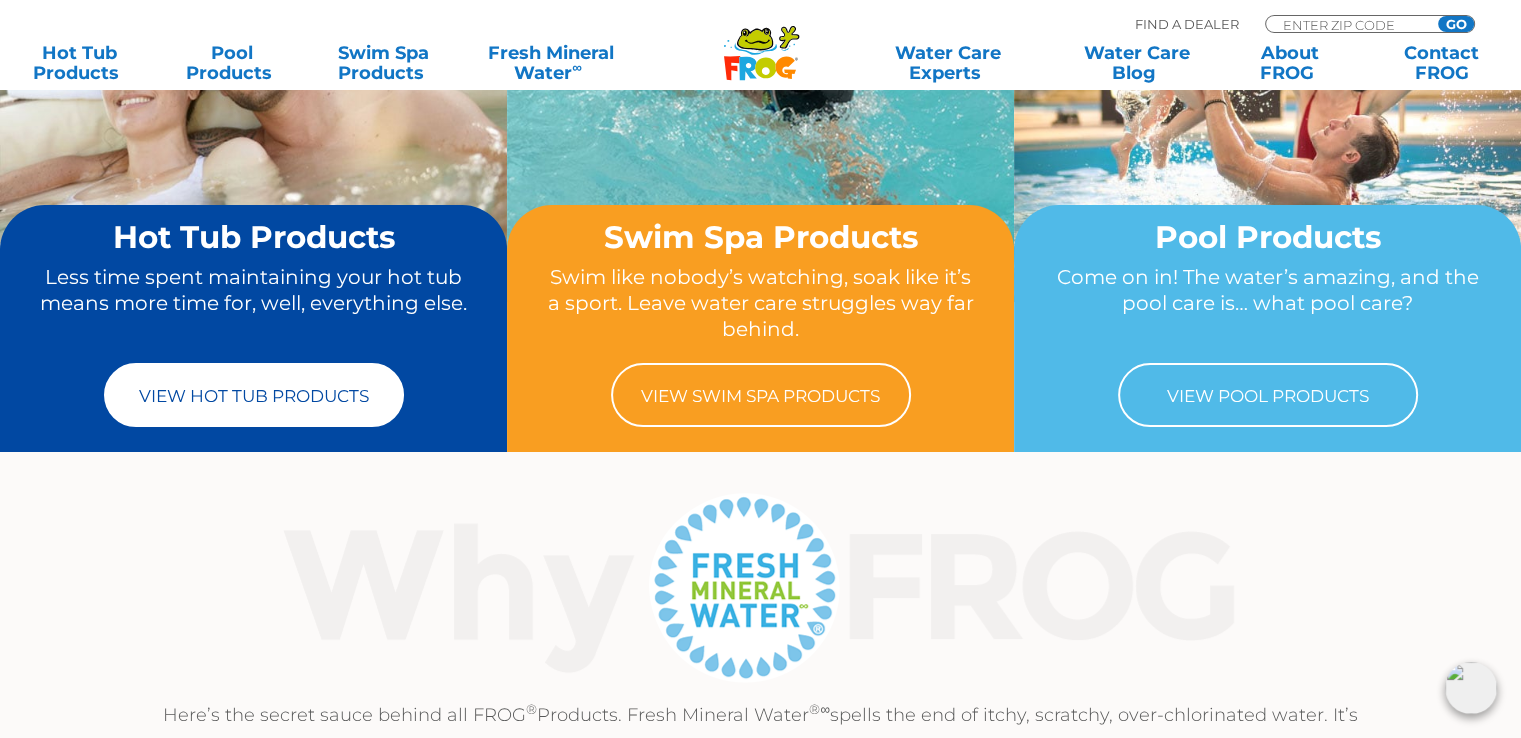 click on "View Hot Tub Products" at bounding box center (254, 395) 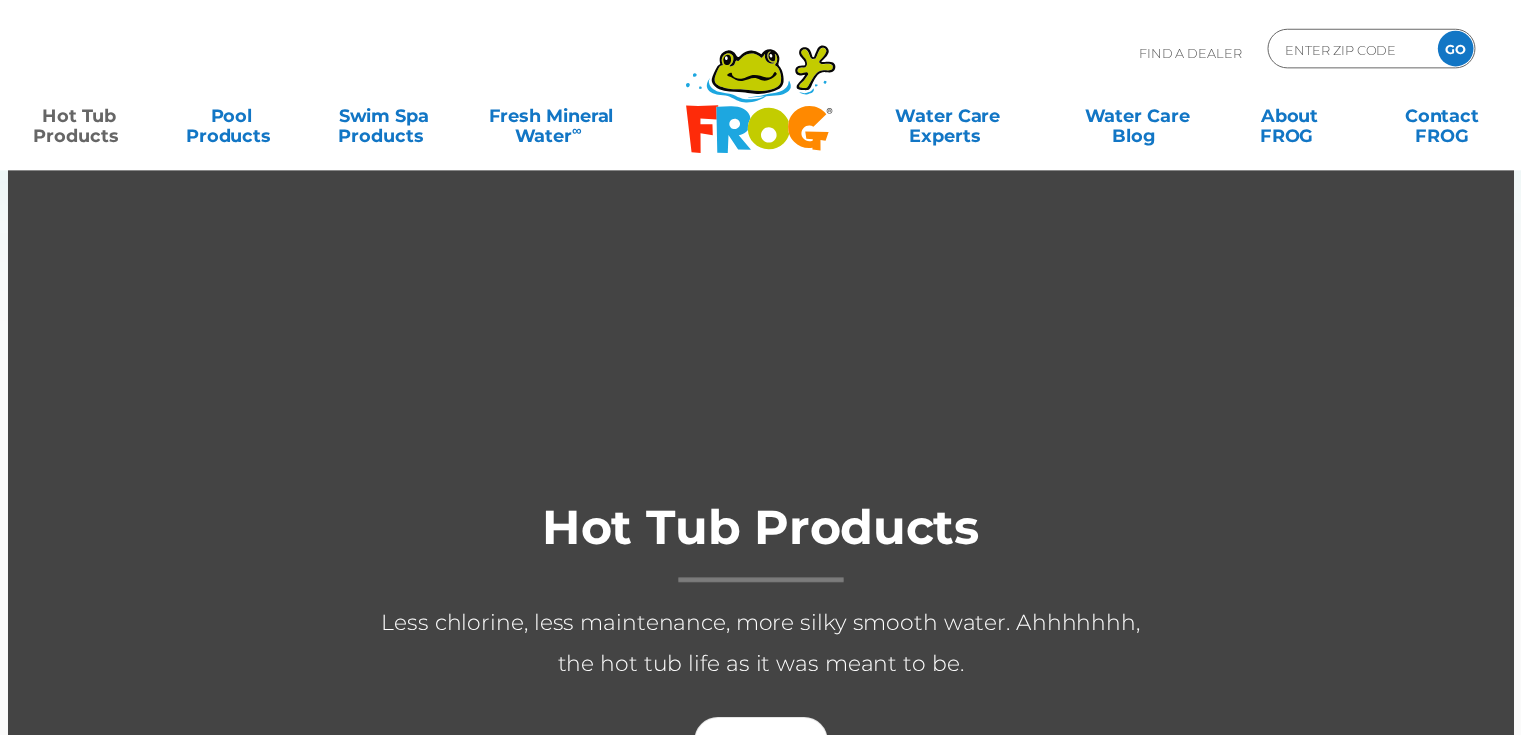 scroll, scrollTop: 0, scrollLeft: 0, axis: both 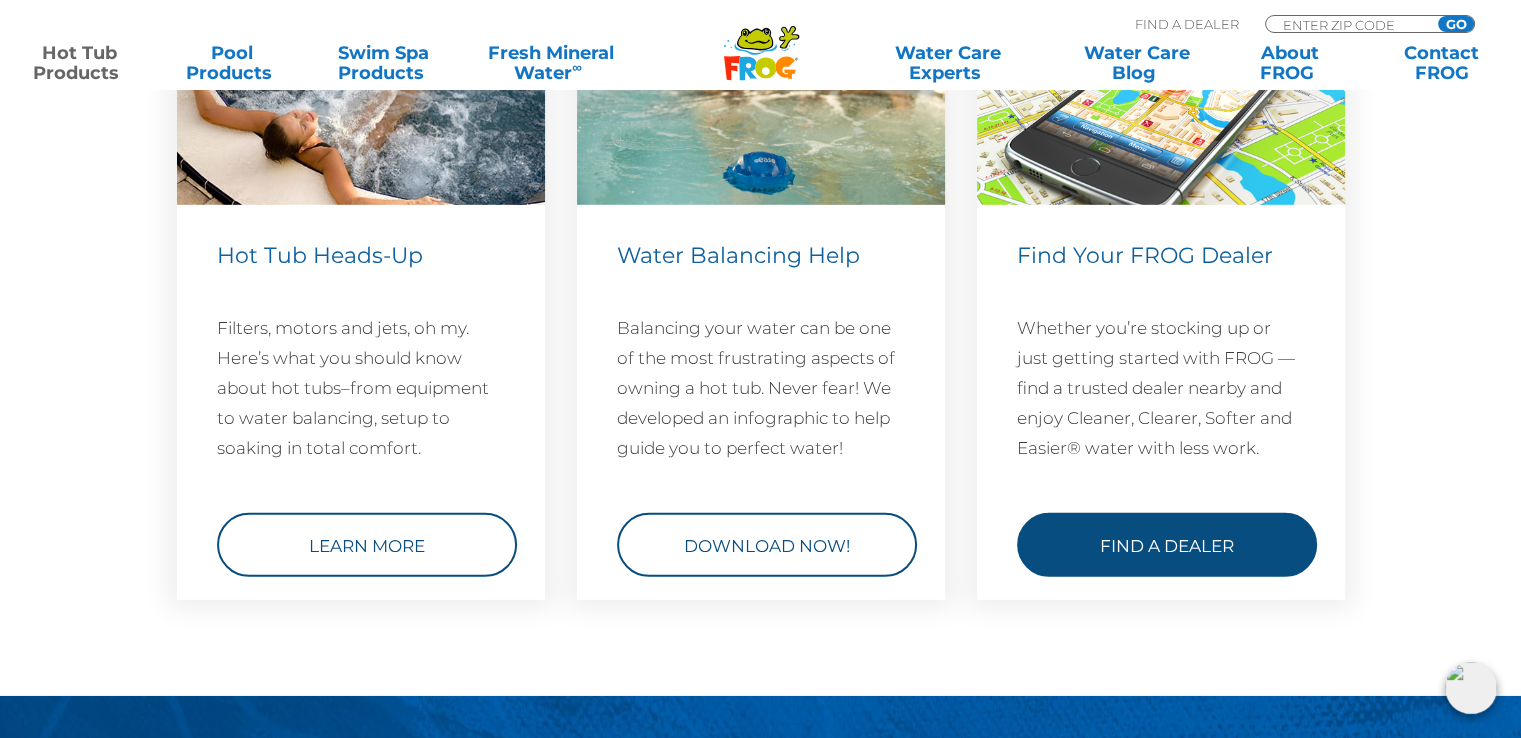 click on "Find a Dealer" at bounding box center [1167, 545] 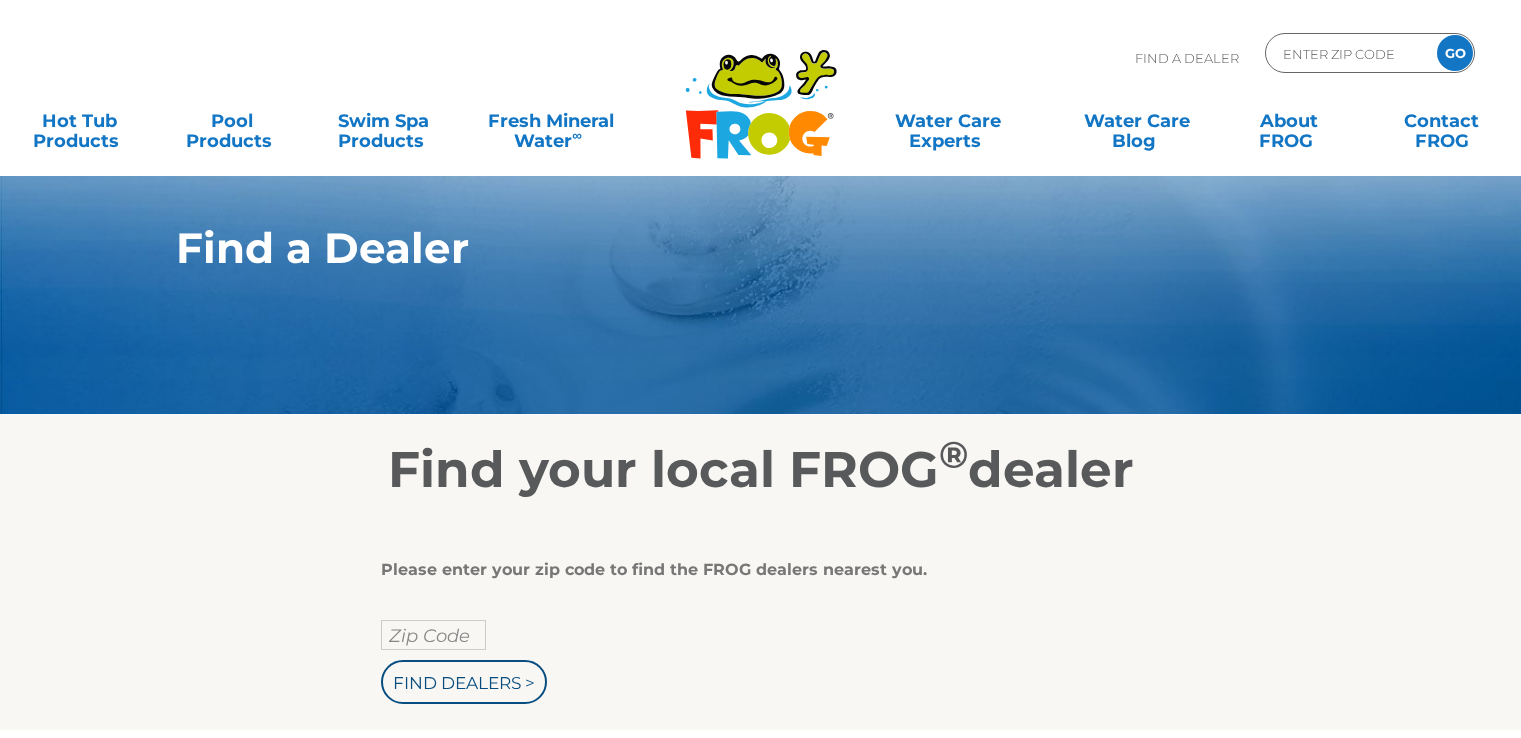 scroll, scrollTop: 0, scrollLeft: 0, axis: both 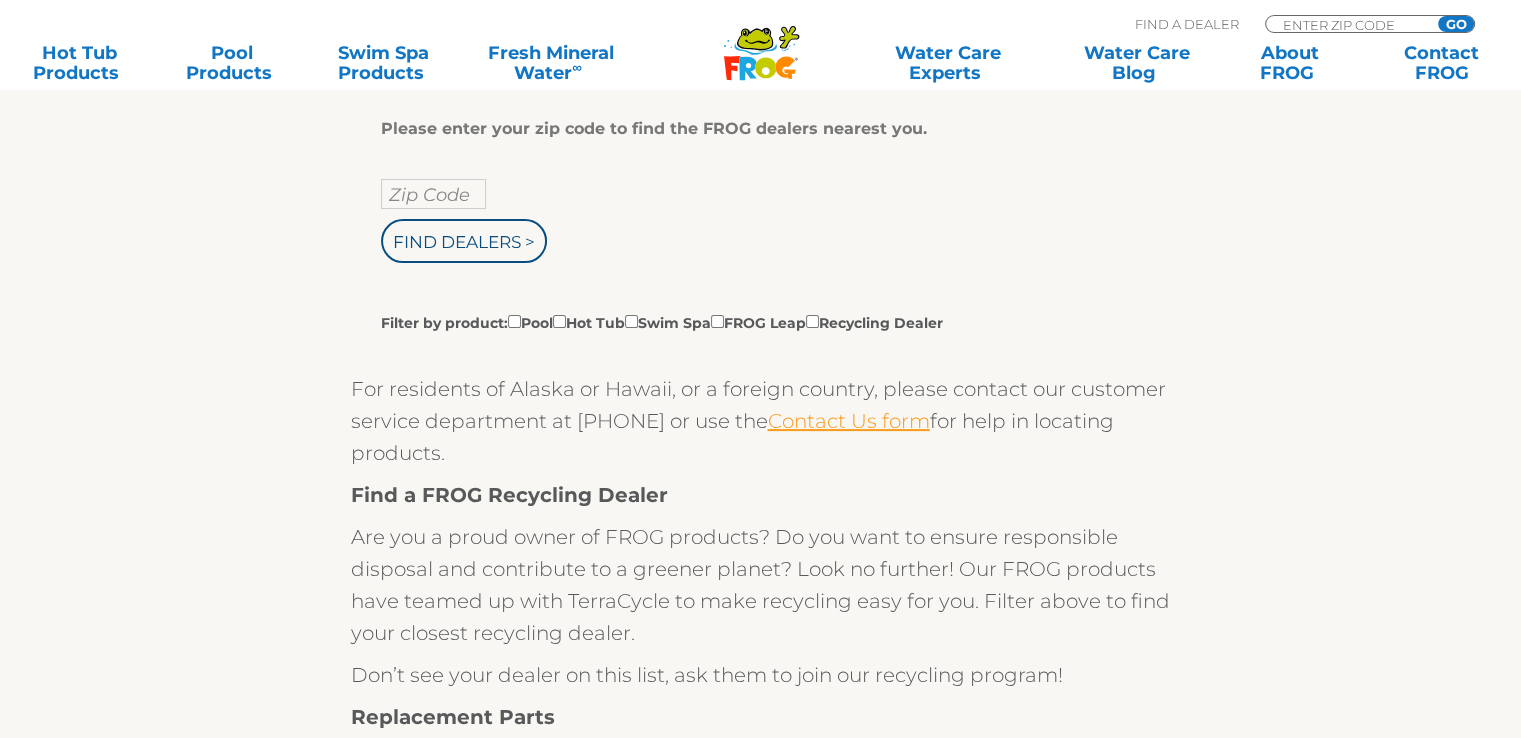 click on "Contact Us form" at bounding box center [849, 421] 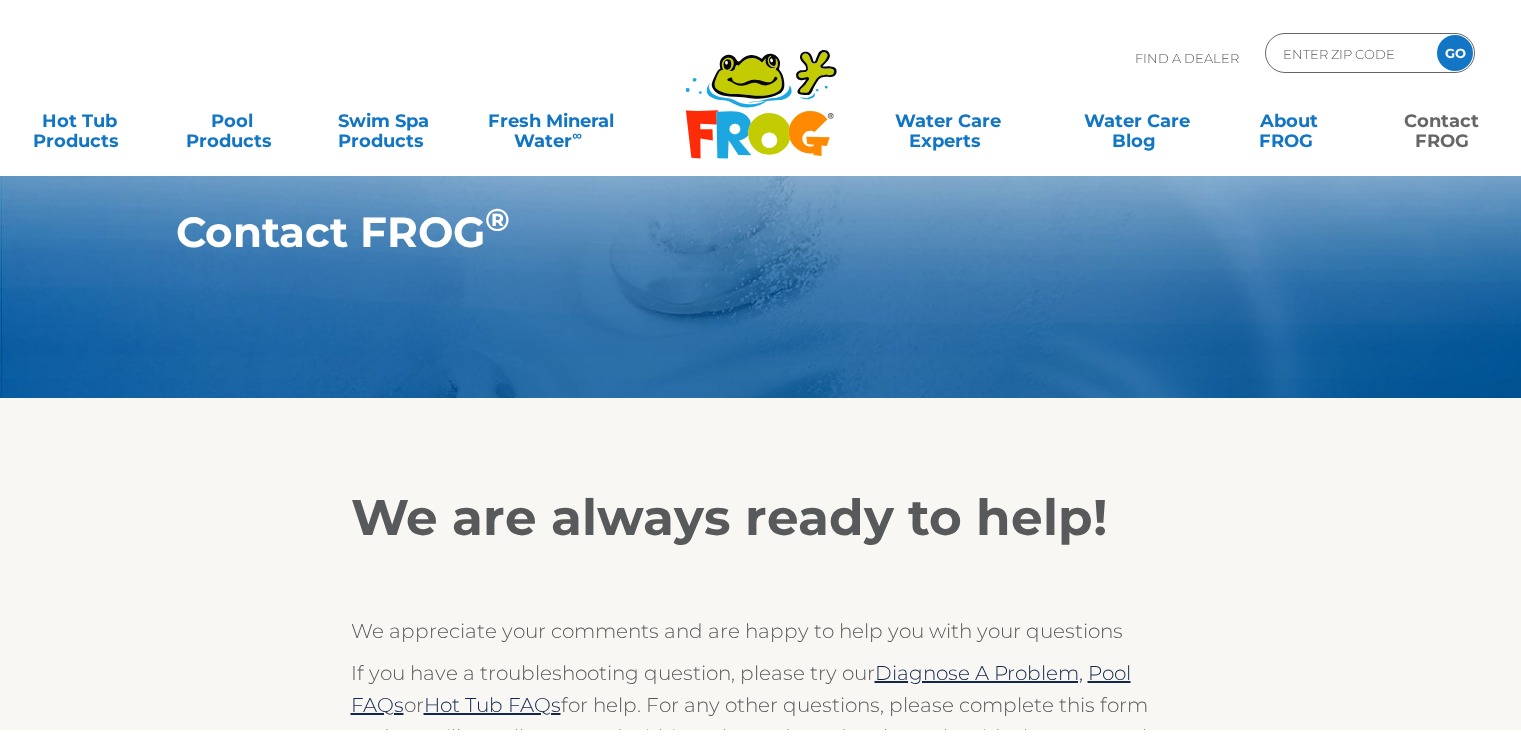 scroll, scrollTop: 0, scrollLeft: 0, axis: both 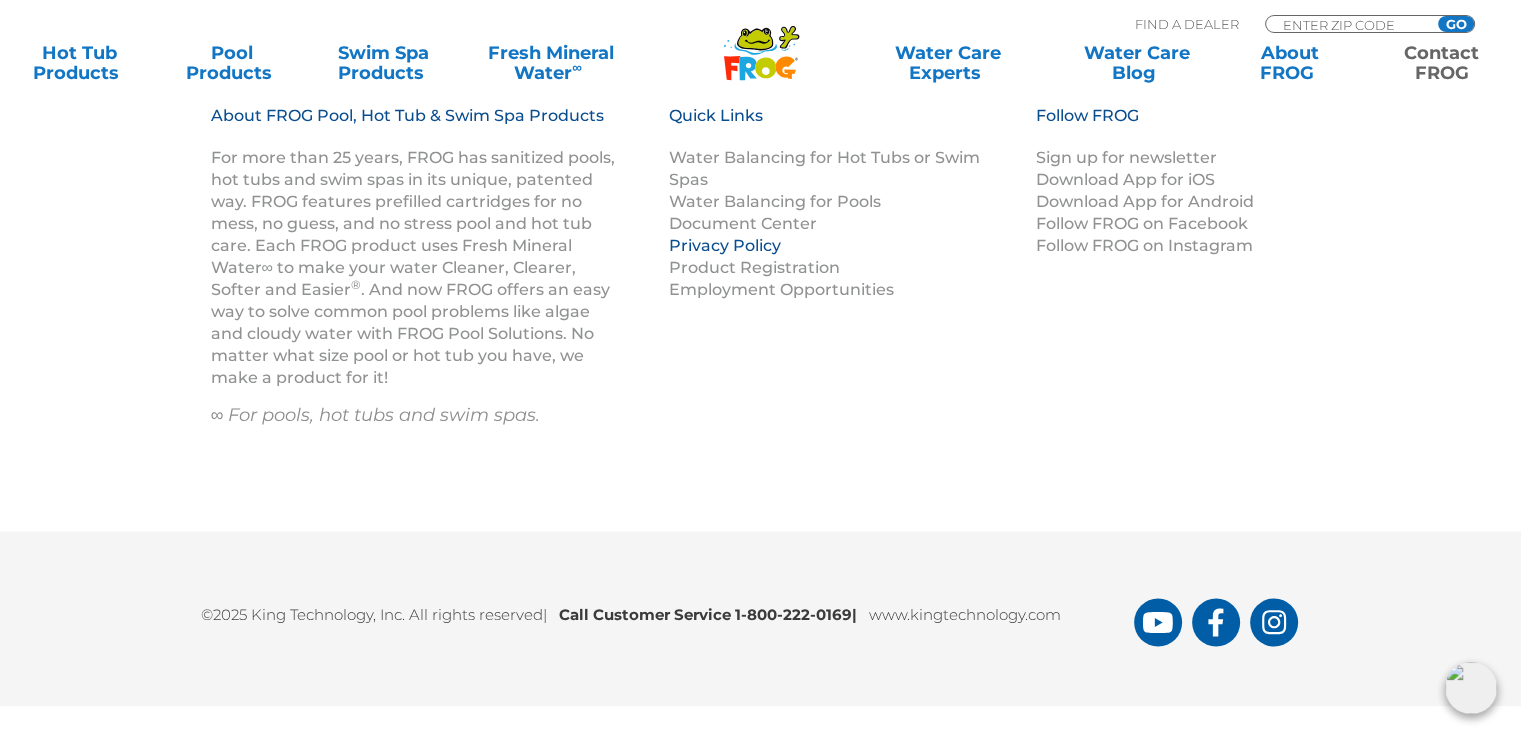 click on "Privacy Policy" at bounding box center (725, 245) 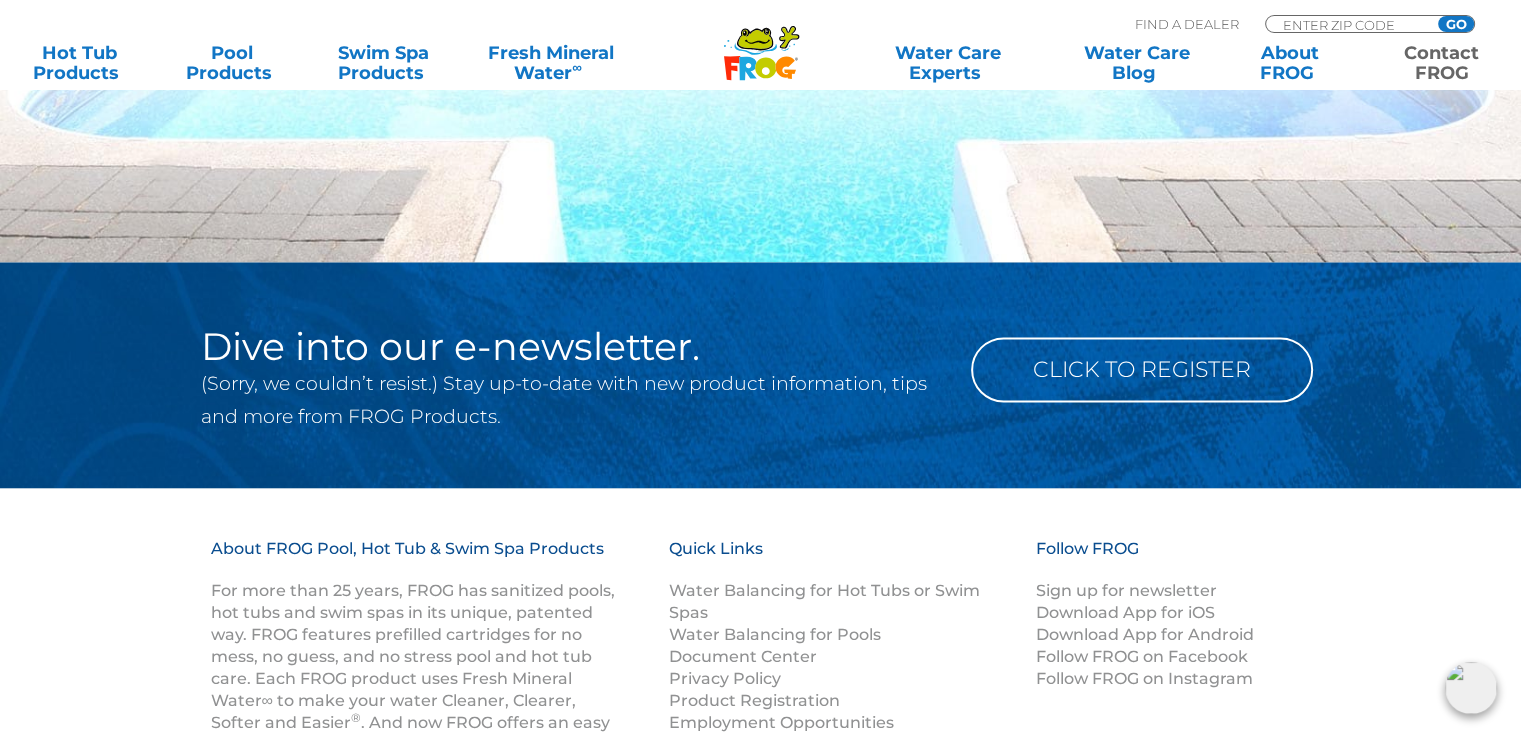 scroll, scrollTop: 3200, scrollLeft: 0, axis: vertical 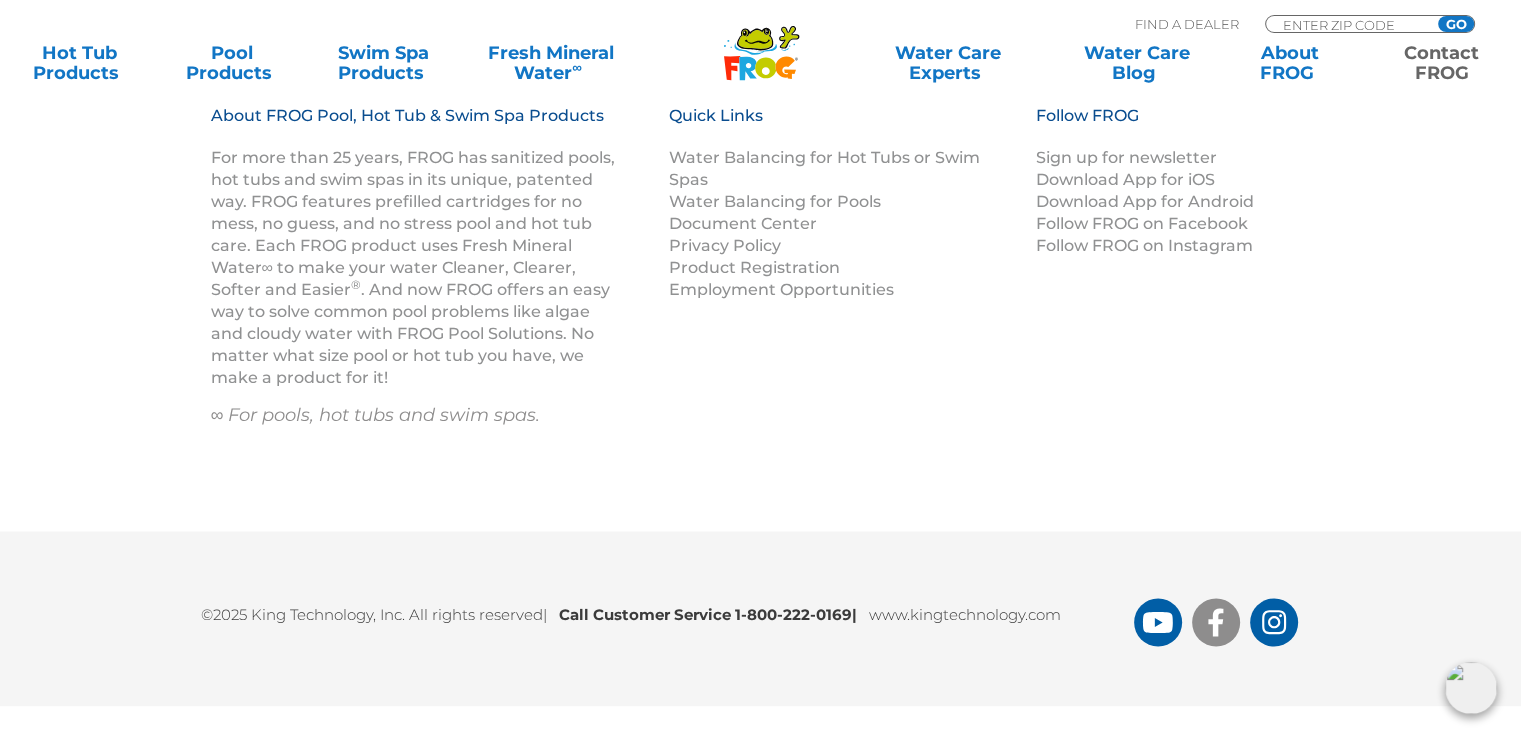 click 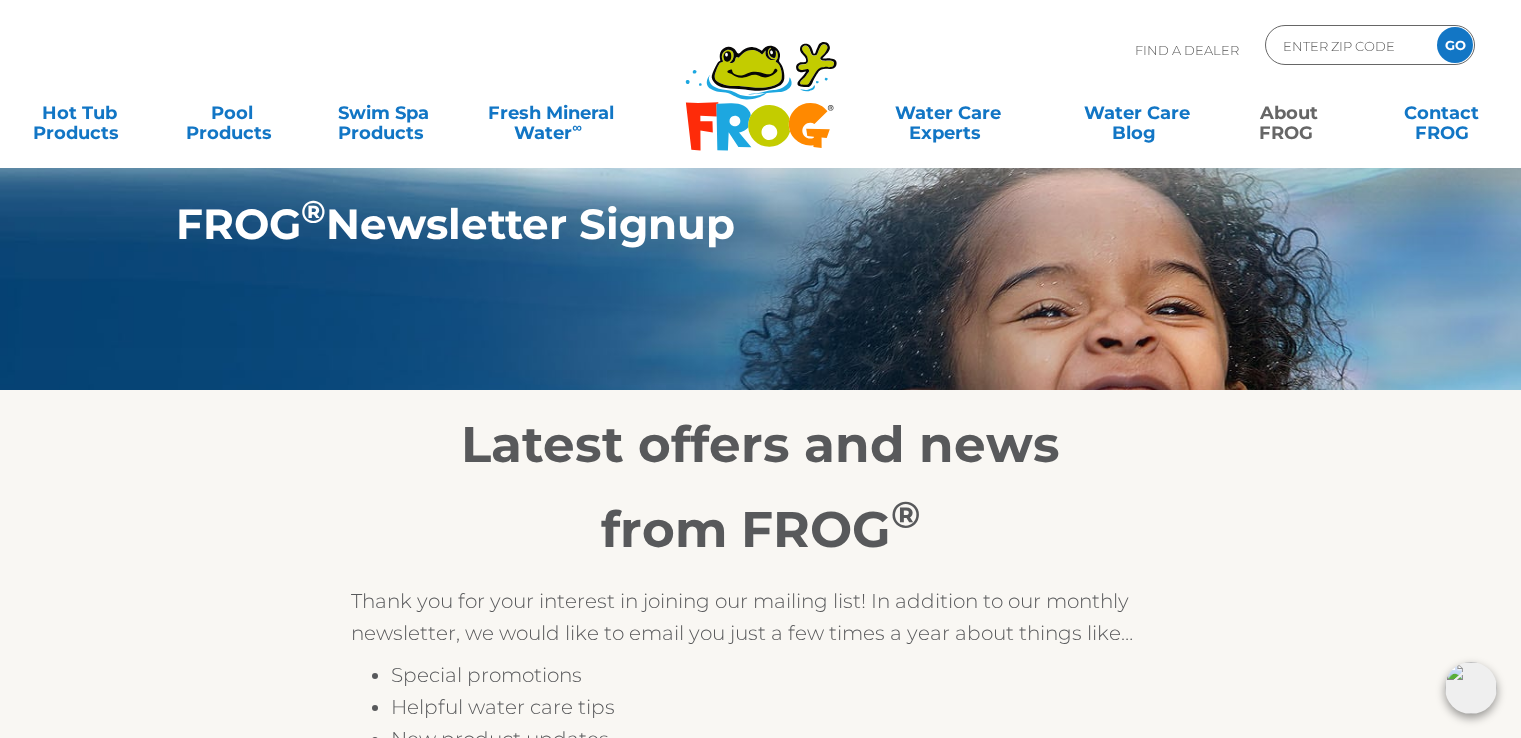 scroll, scrollTop: 0, scrollLeft: 0, axis: both 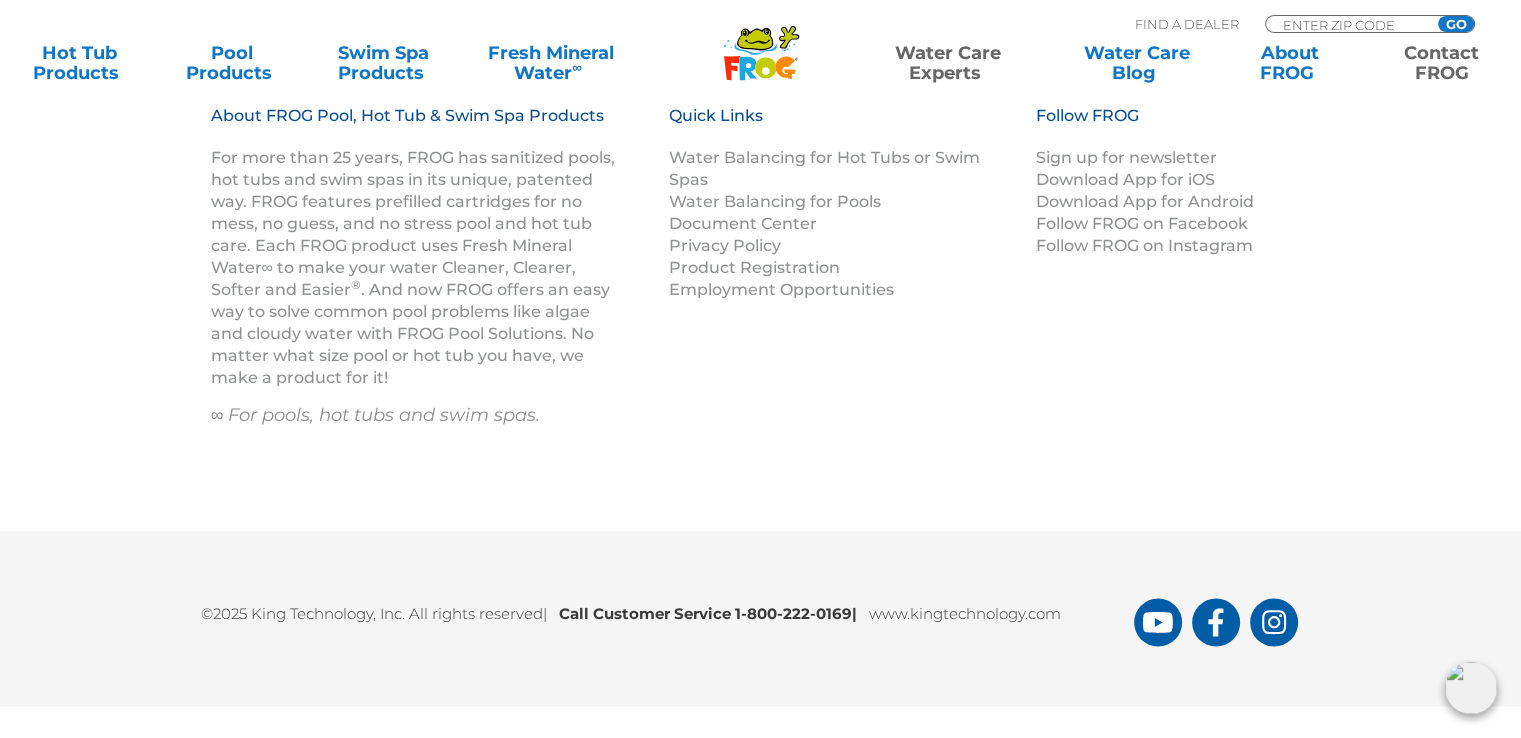 click on "Contact  FROG" at bounding box center (1442, 63) 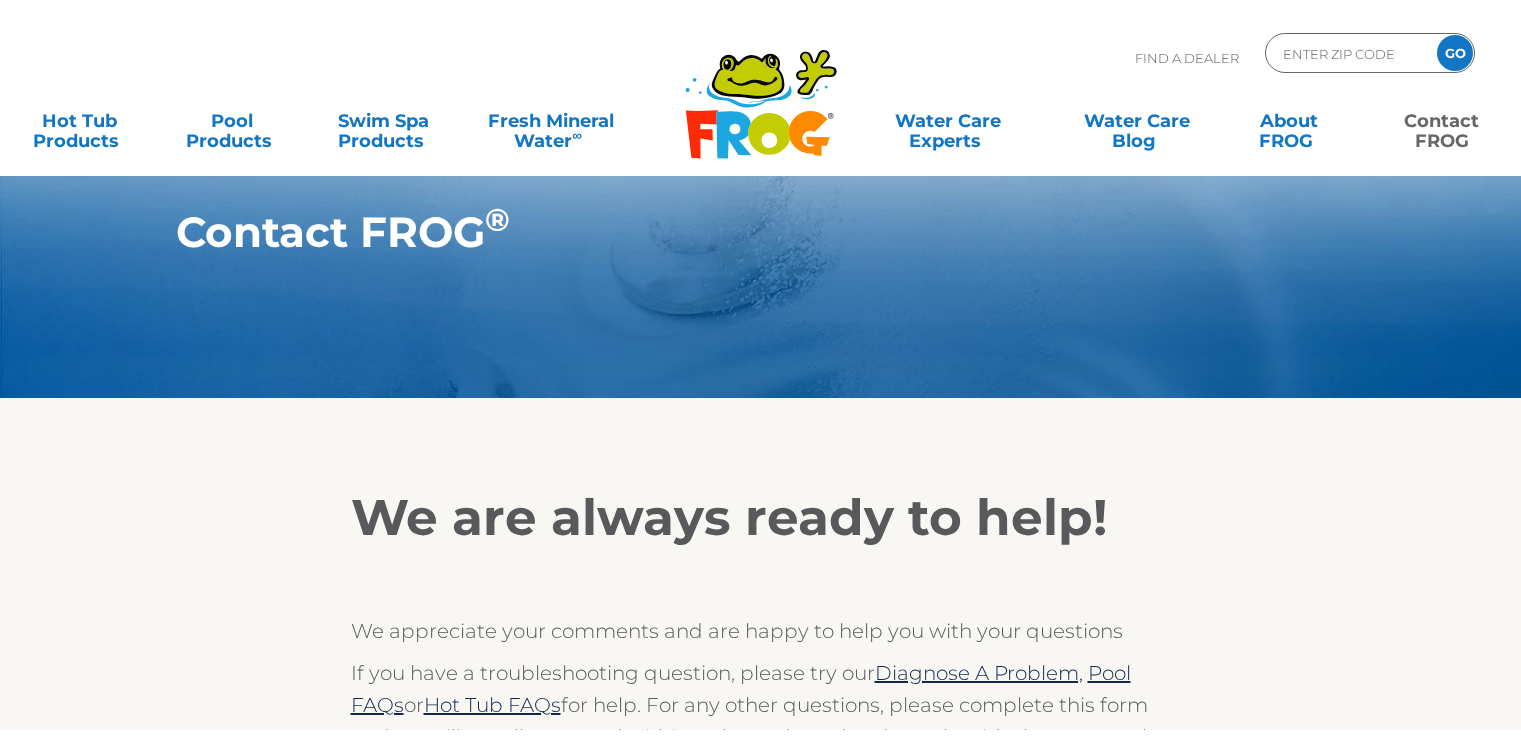 scroll, scrollTop: 0, scrollLeft: 0, axis: both 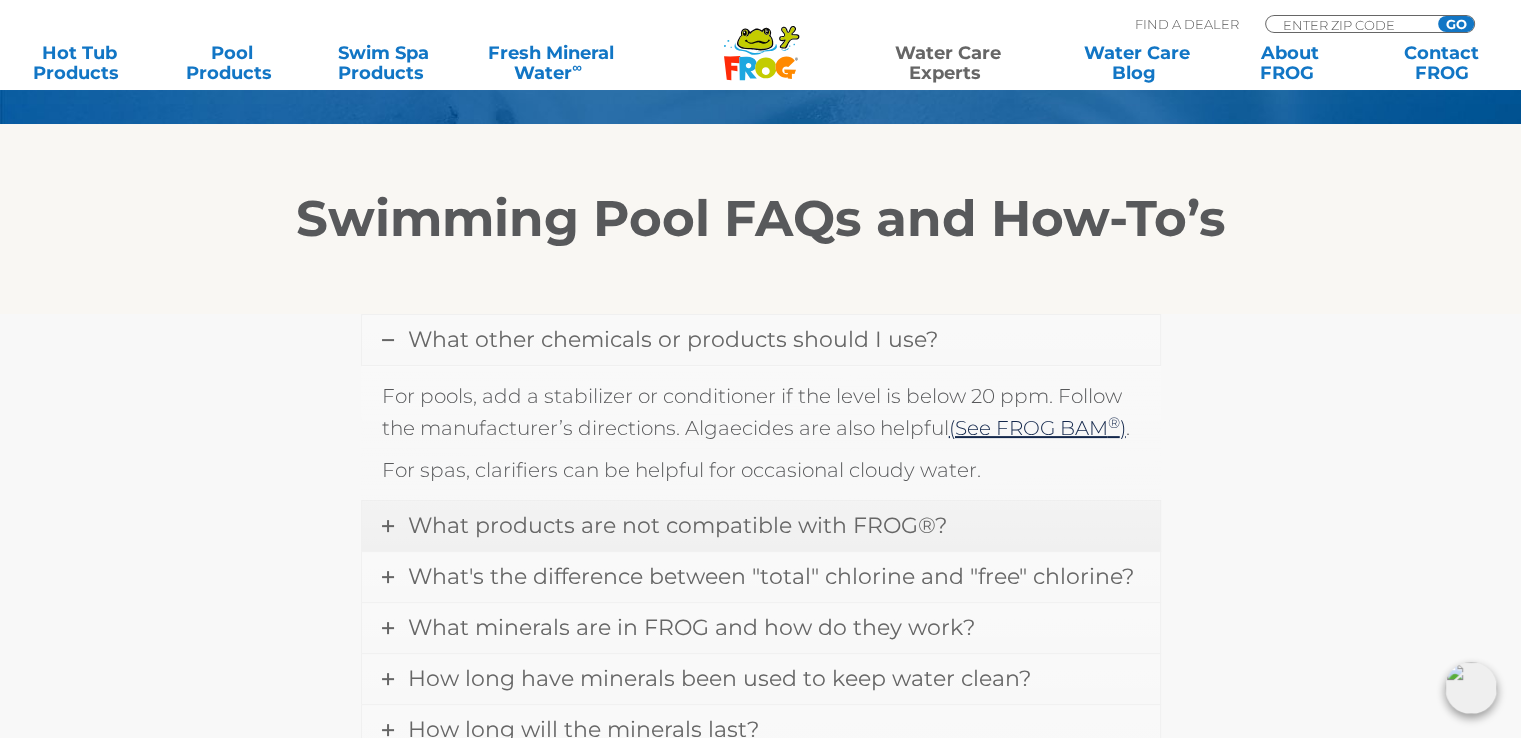 click on "What products are not compatible with FROG®?" at bounding box center [761, 526] 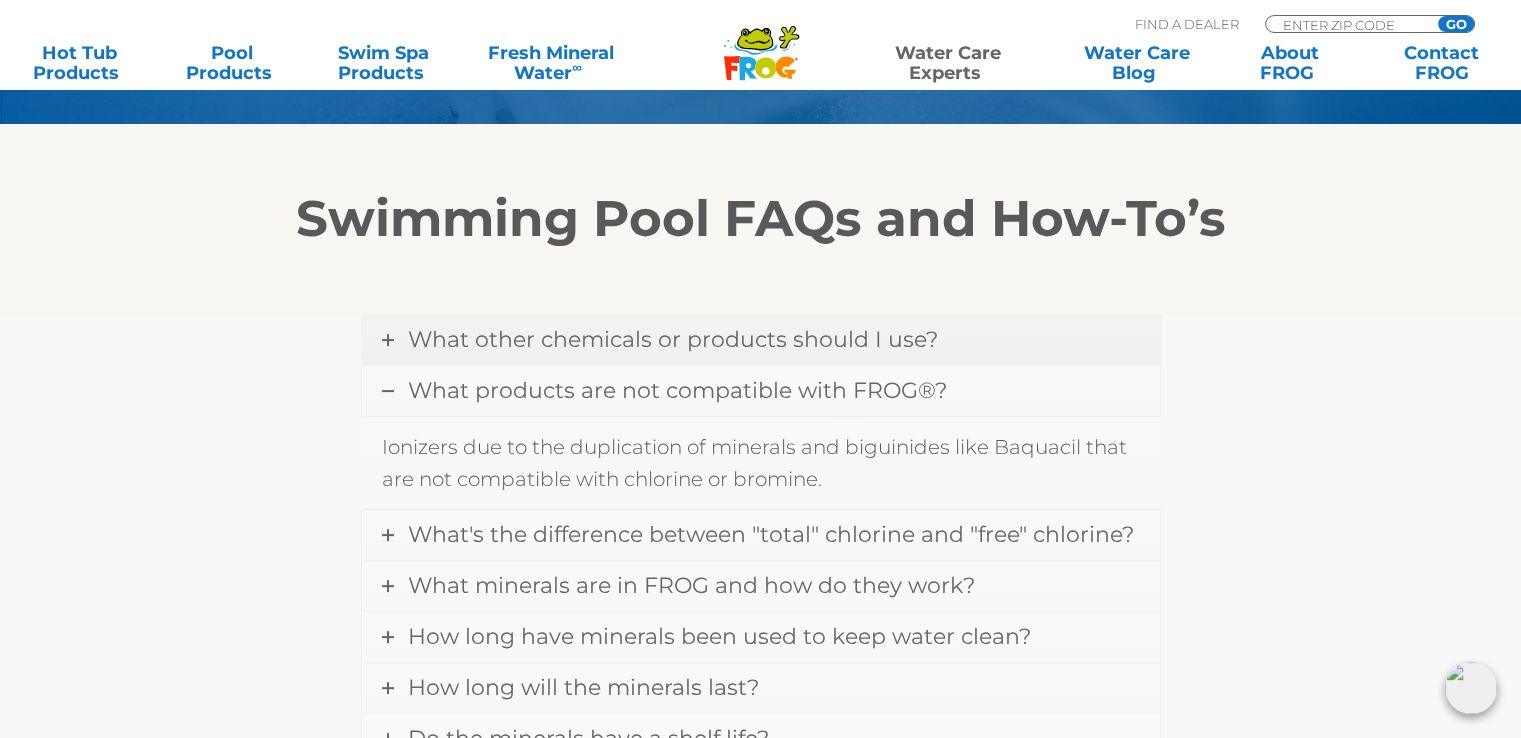 click on "What other chemicals or products should I use?" at bounding box center [761, 340] 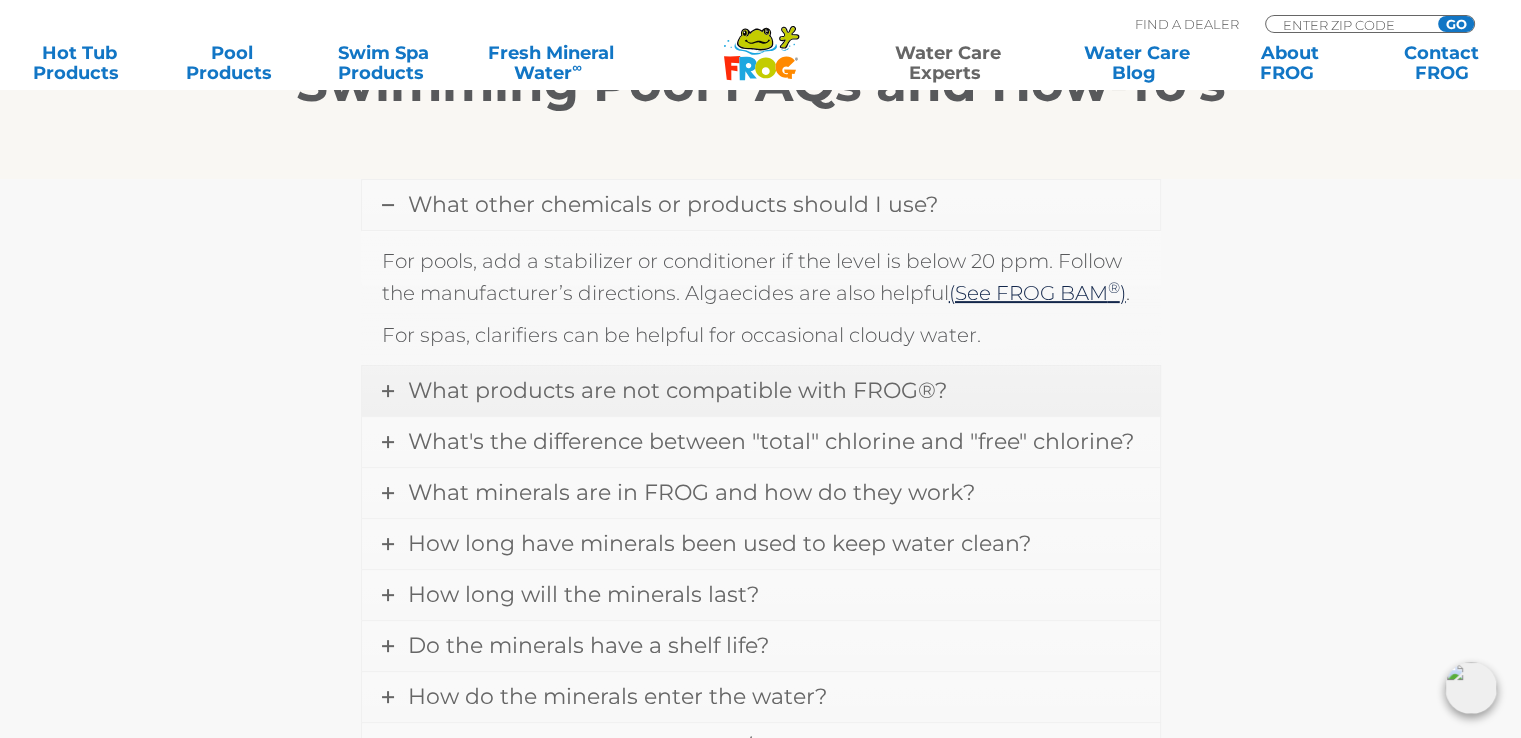 scroll, scrollTop: 569, scrollLeft: 0, axis: vertical 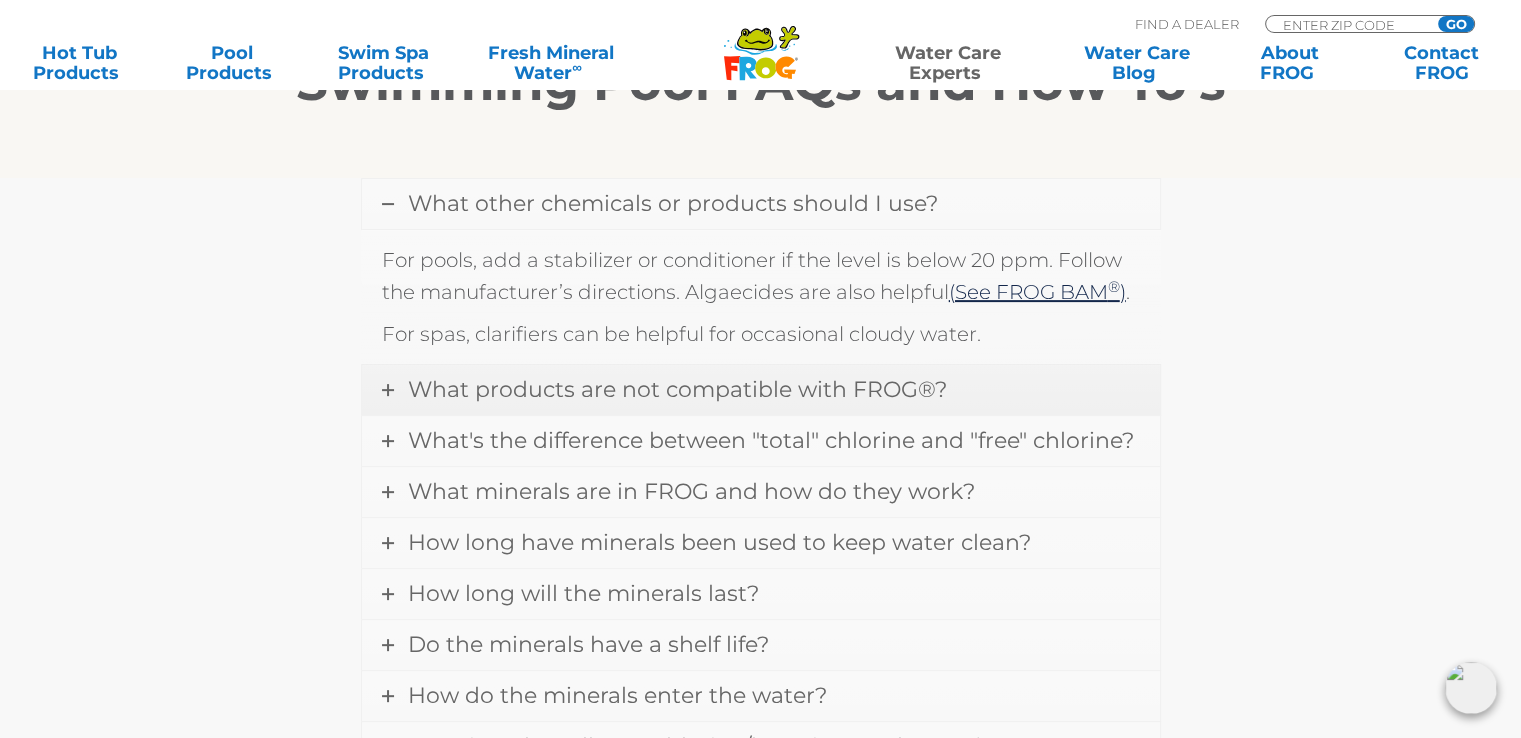 click on "What products are not compatible with FROG®?" at bounding box center [761, 390] 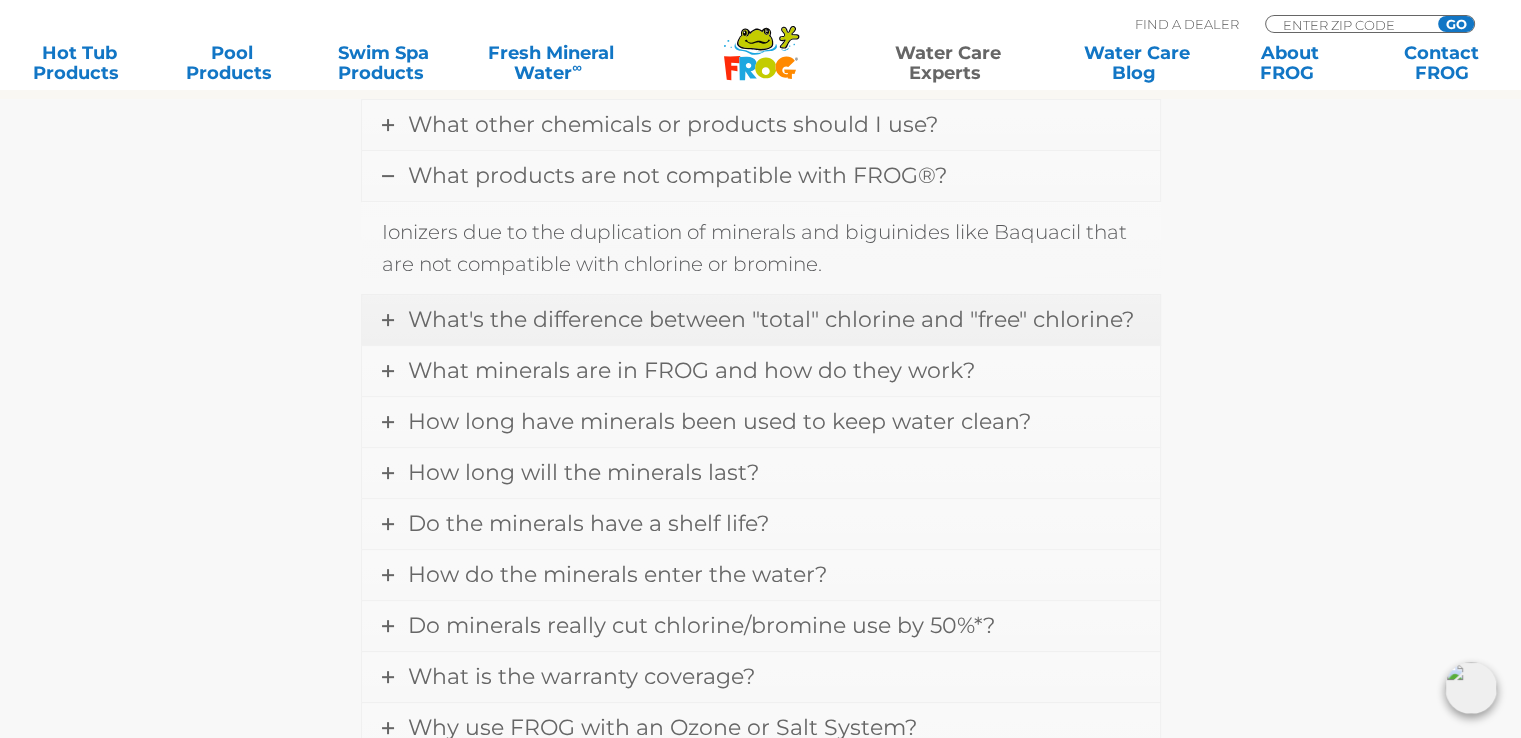 scroll, scrollTop: 649, scrollLeft: 0, axis: vertical 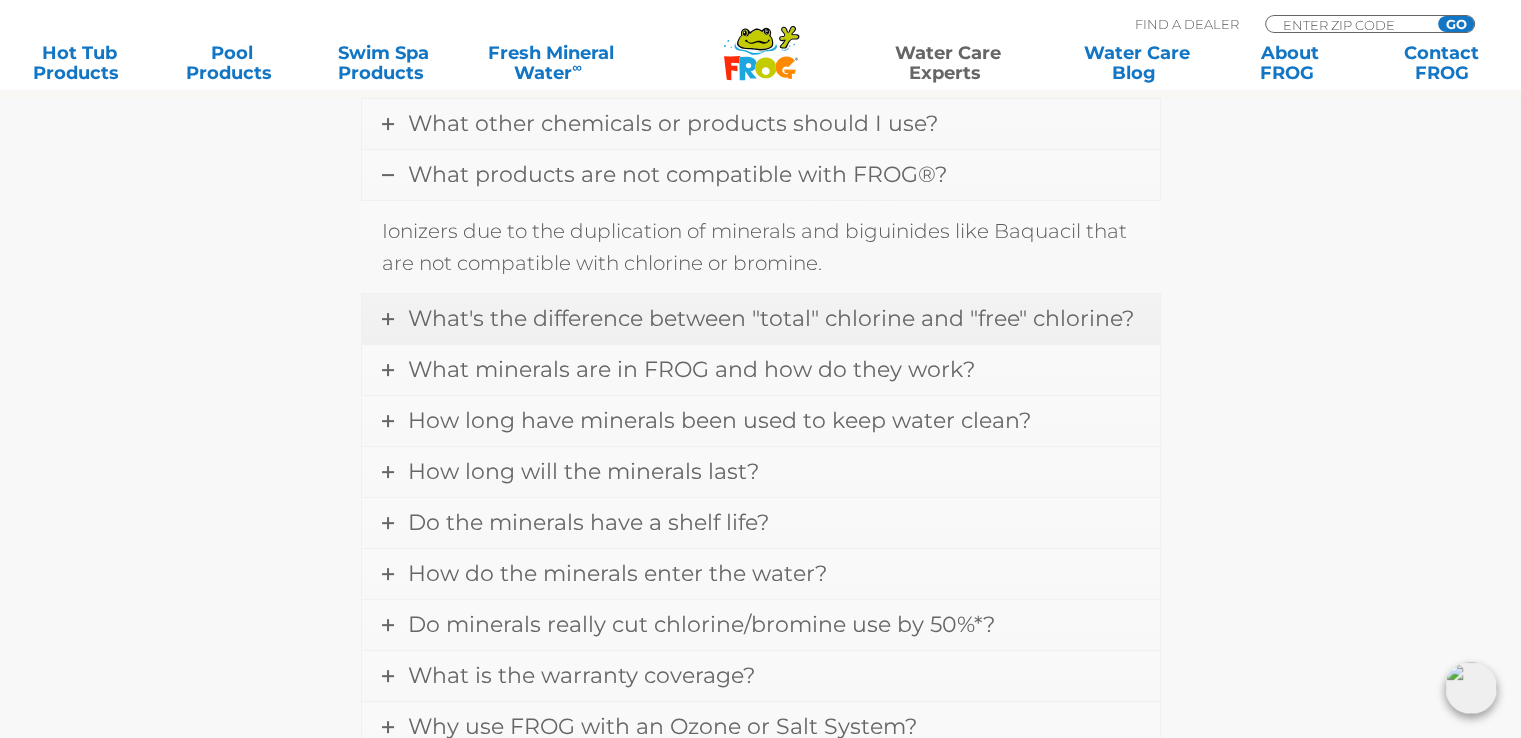 click on "What's the difference between "total" chlorine and "free" chlorine?" at bounding box center (761, 319) 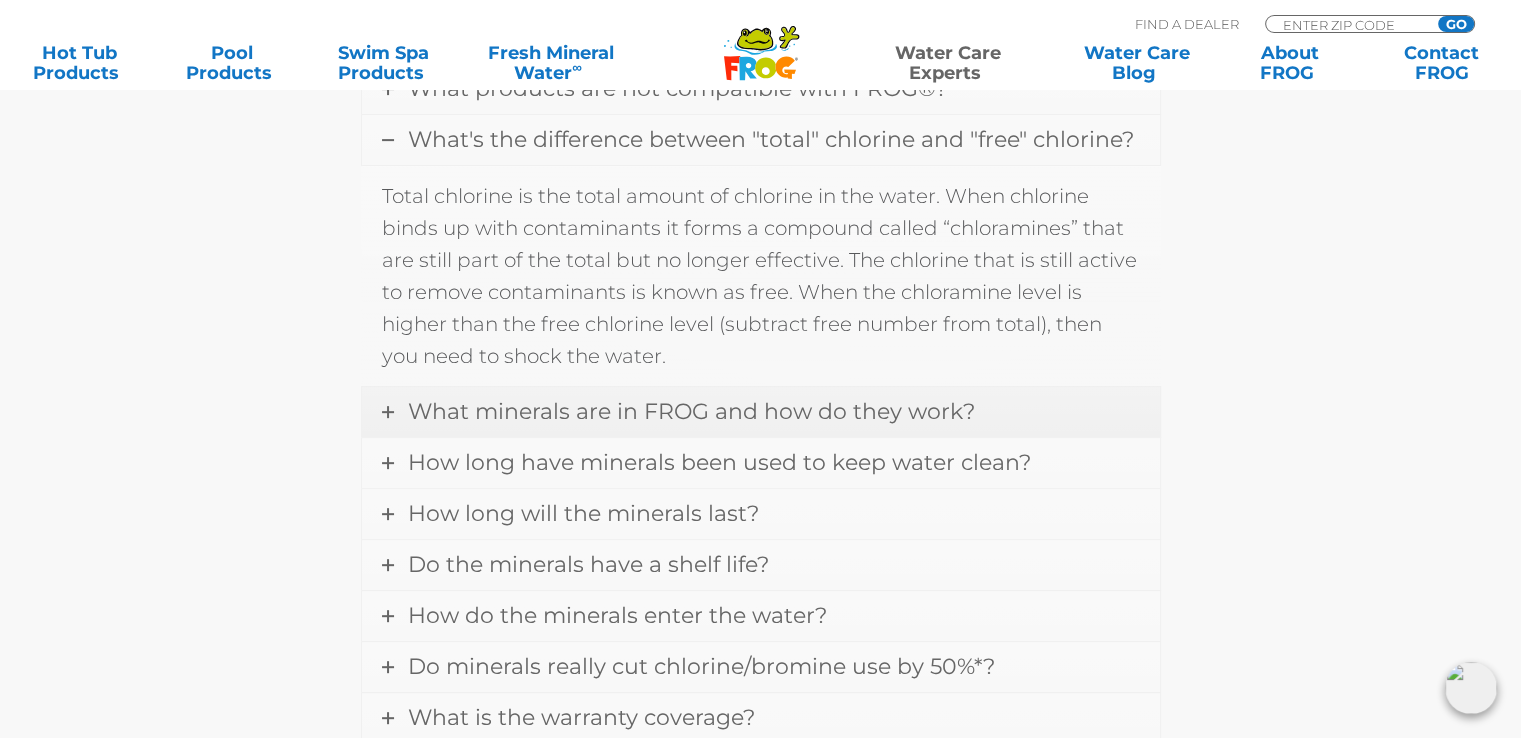 scroll, scrollTop: 774, scrollLeft: 0, axis: vertical 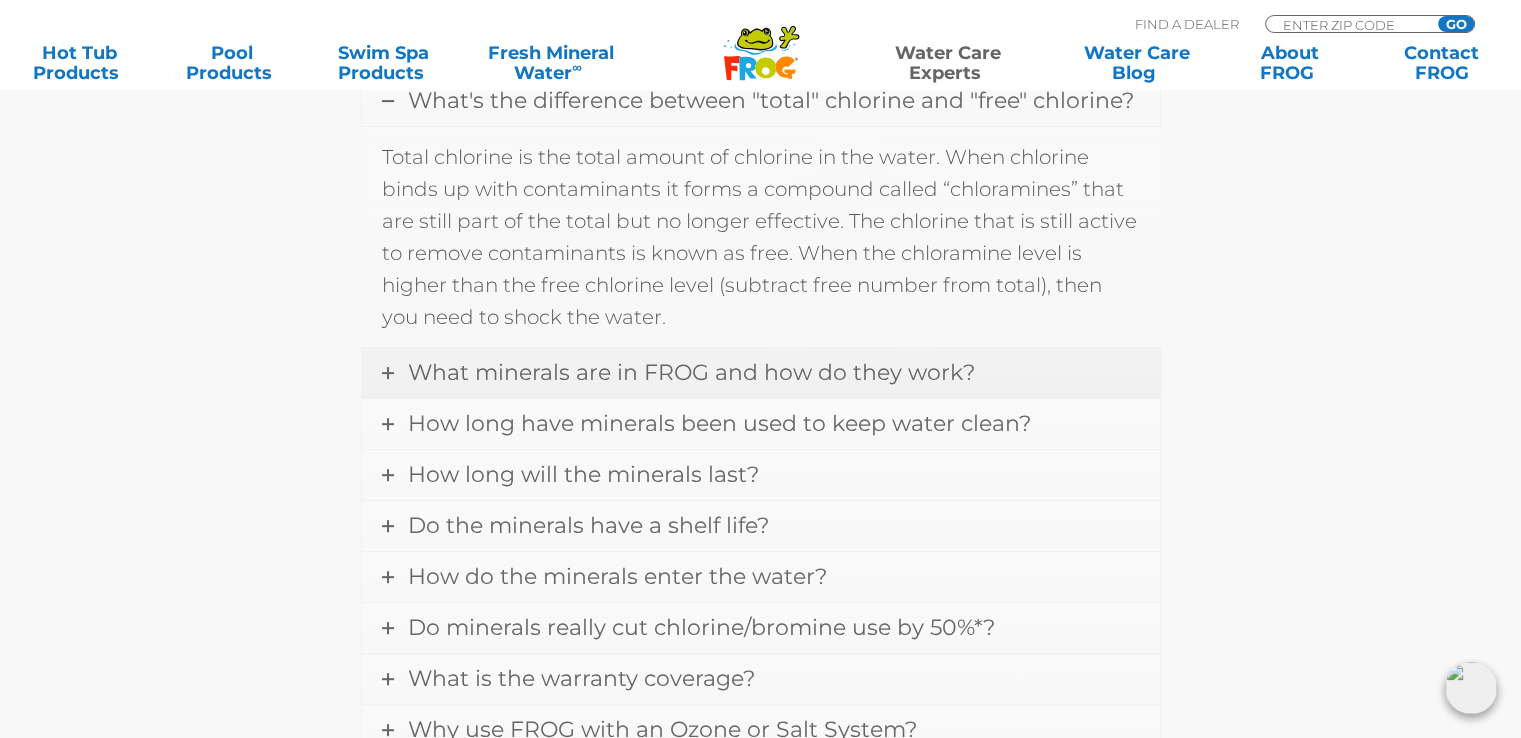 click on "What minerals are in FROG and how do they work?" at bounding box center [761, 373] 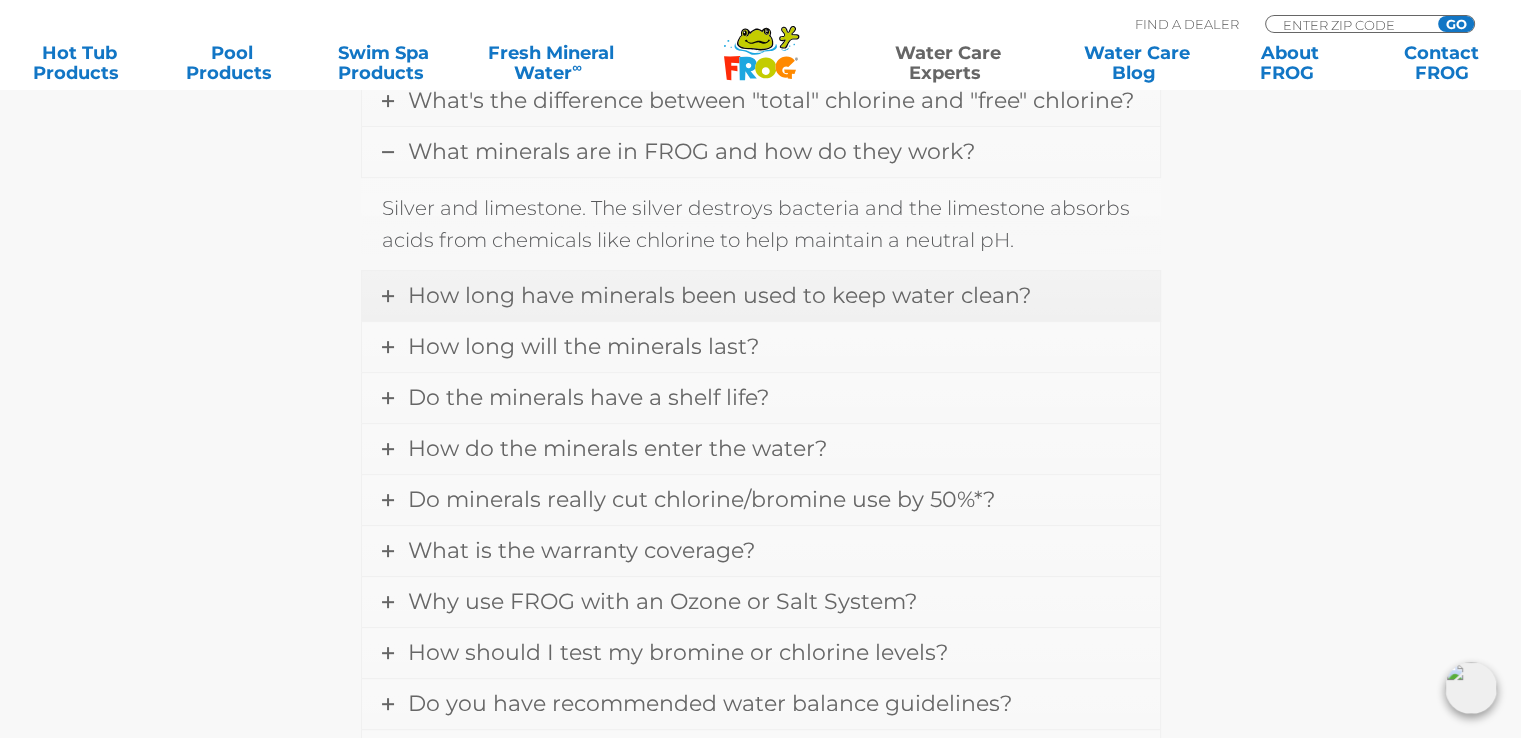click on "How long have minerals been used to keep water clean?" at bounding box center (761, 296) 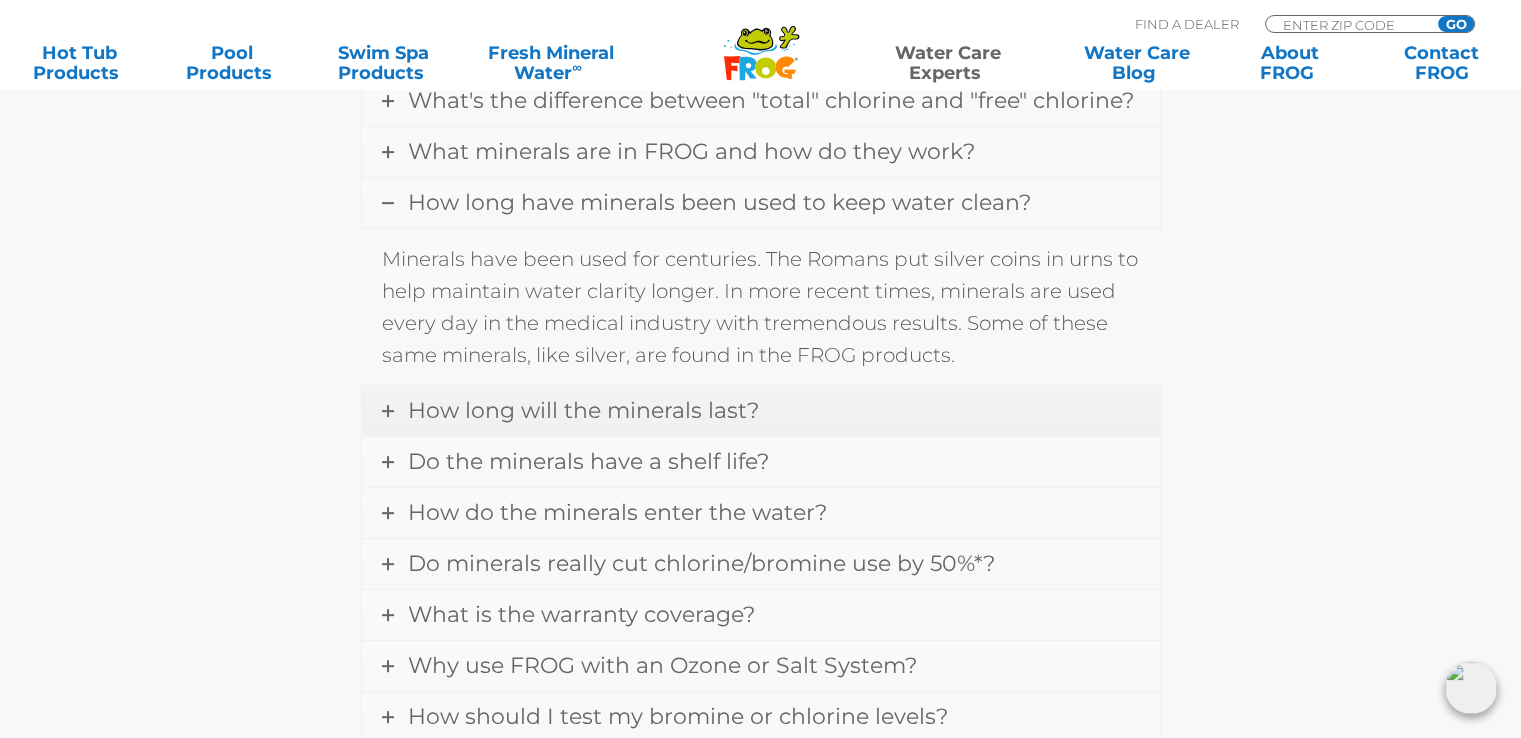 click on "How long will the minerals last?" at bounding box center [761, 411] 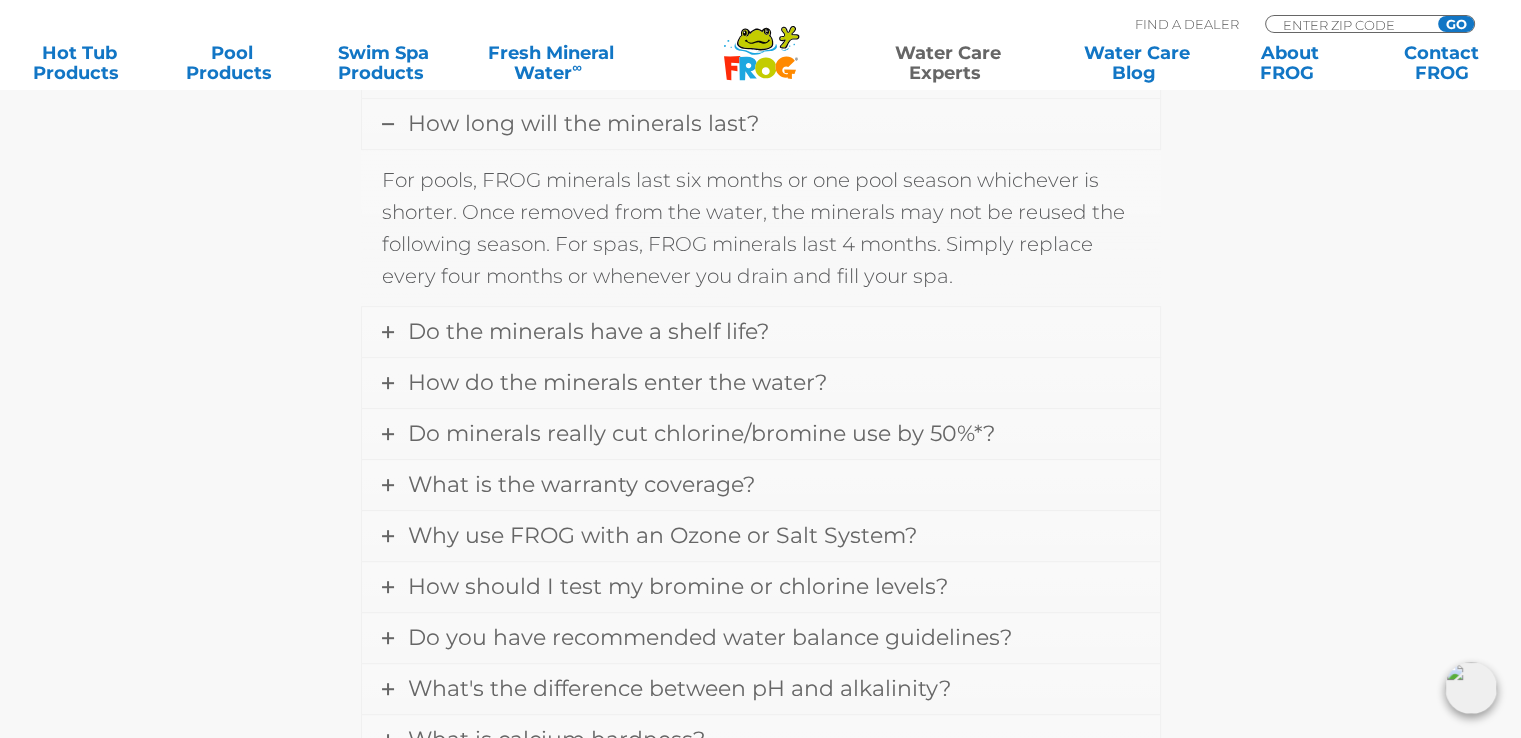 scroll, scrollTop: 917, scrollLeft: 0, axis: vertical 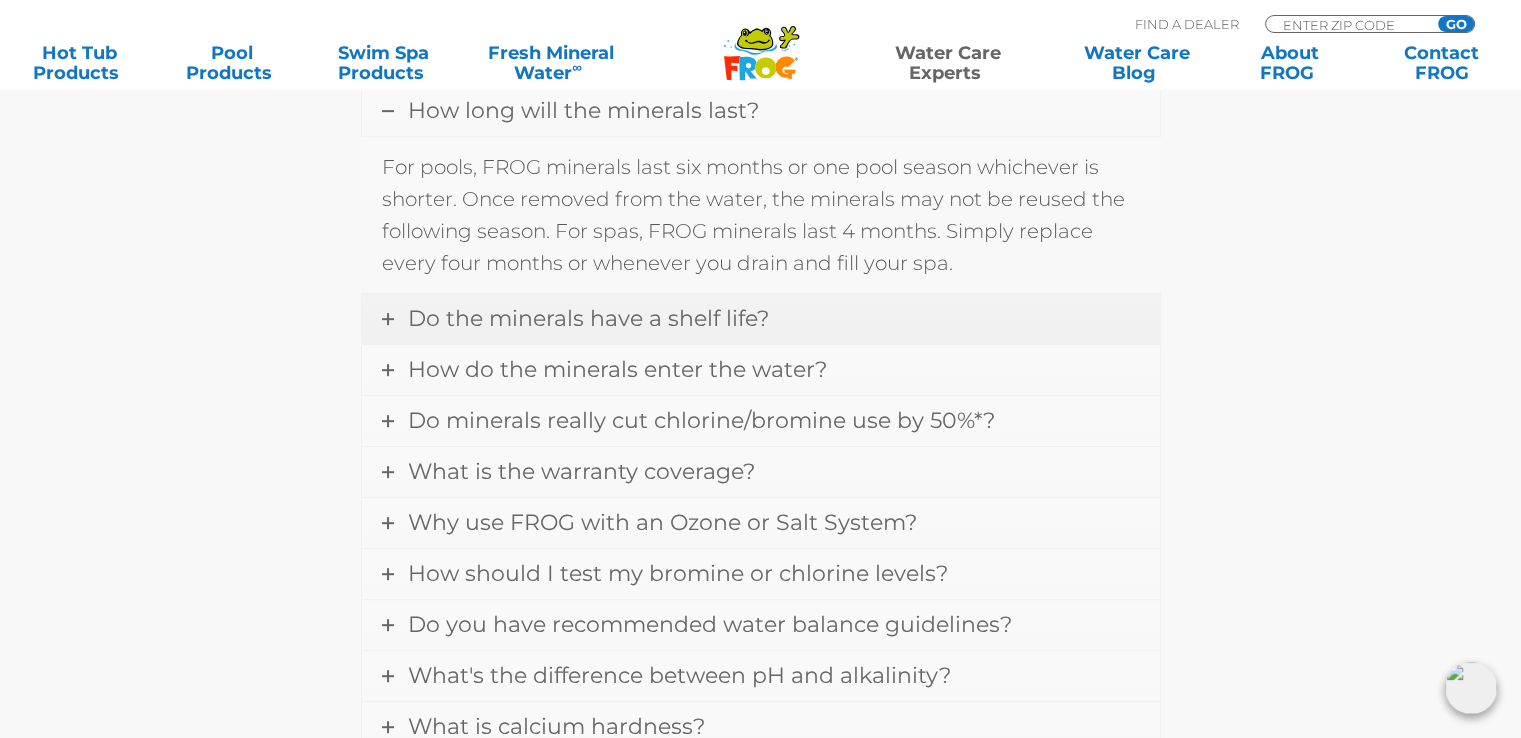 click on "Do the minerals have a shelf life?" at bounding box center [761, 319] 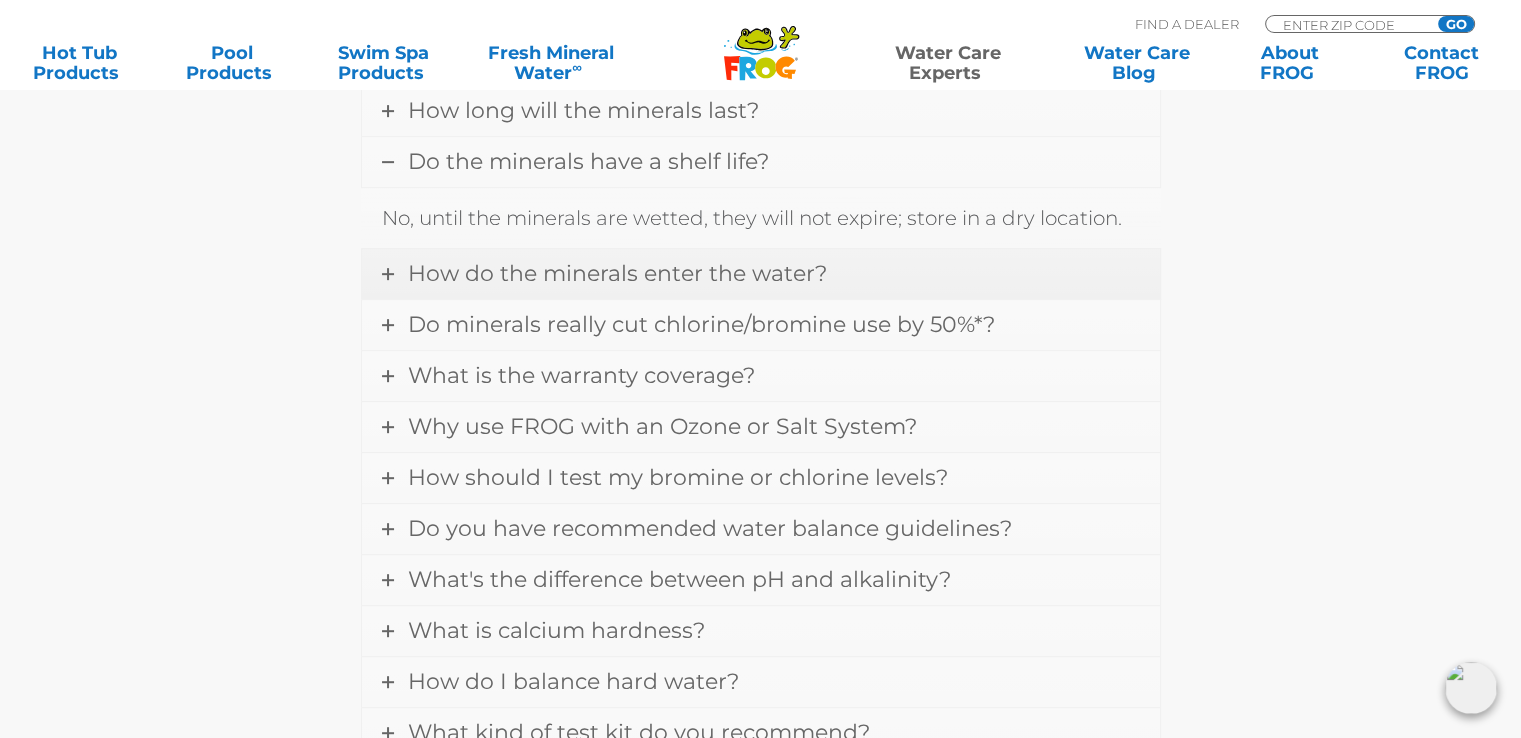 click on "How do the minerals enter the water?" at bounding box center (761, 274) 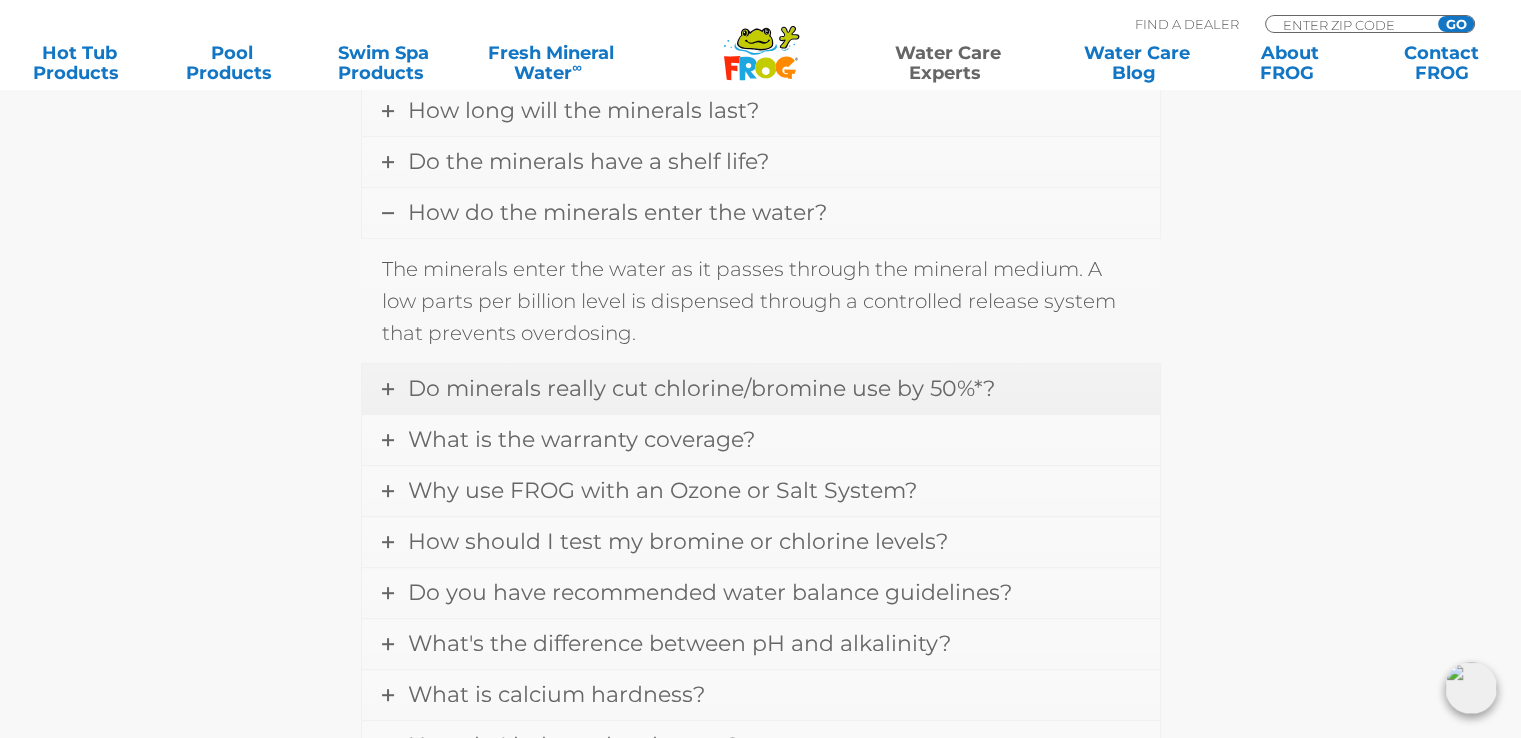 click on "Do minerals really cut chlorine/bromine use by 50%*?" at bounding box center (761, 389) 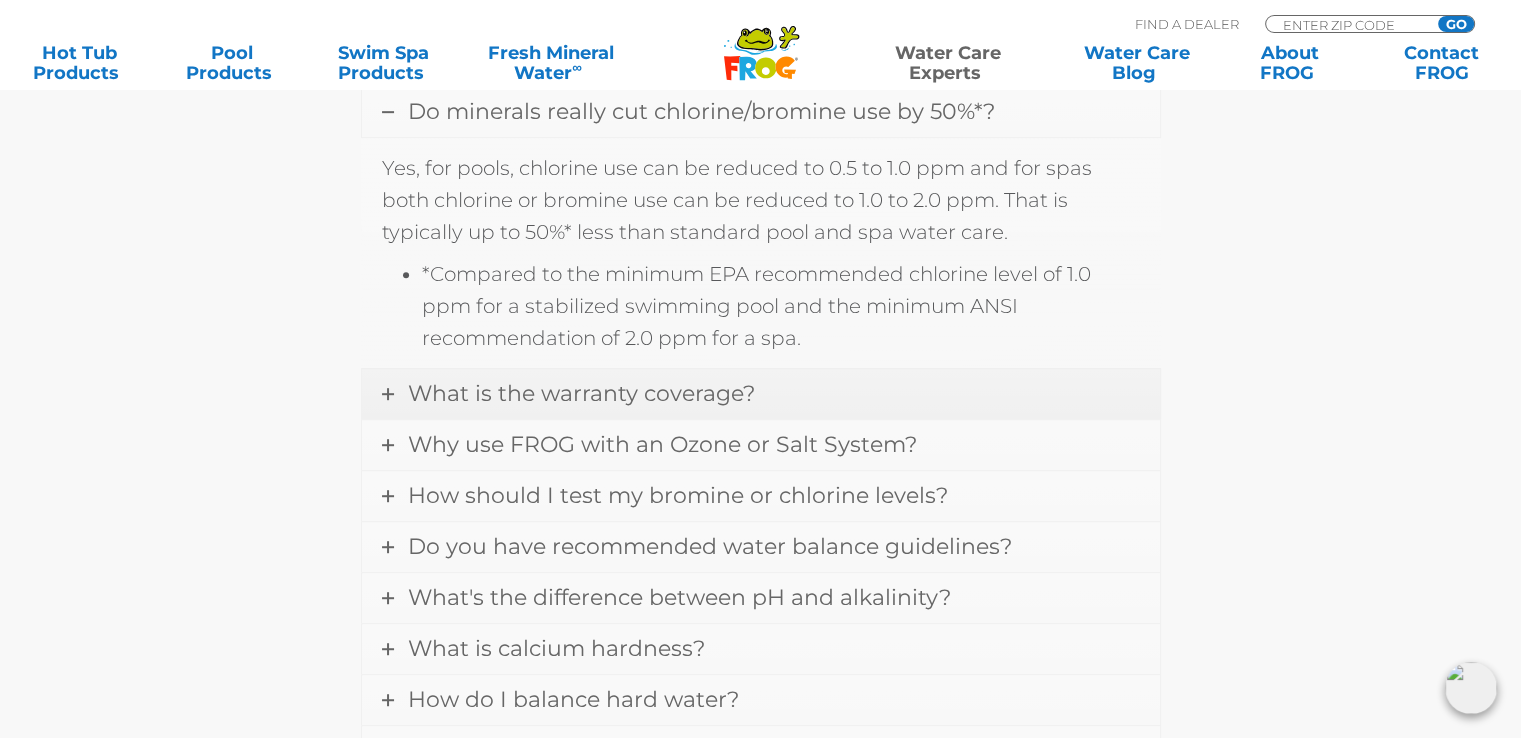scroll, scrollTop: 1070, scrollLeft: 0, axis: vertical 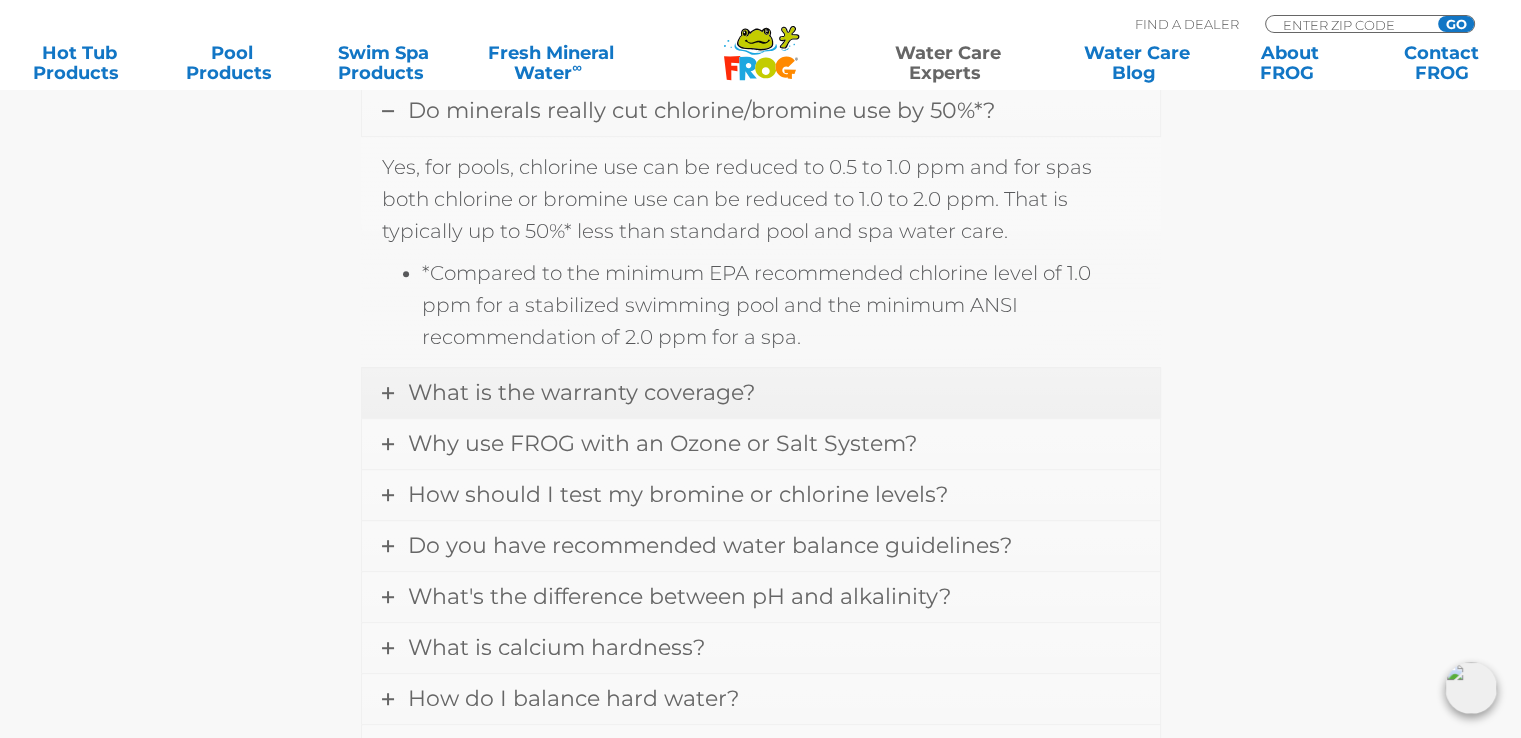 click on "What is the warranty coverage?" at bounding box center [761, 393] 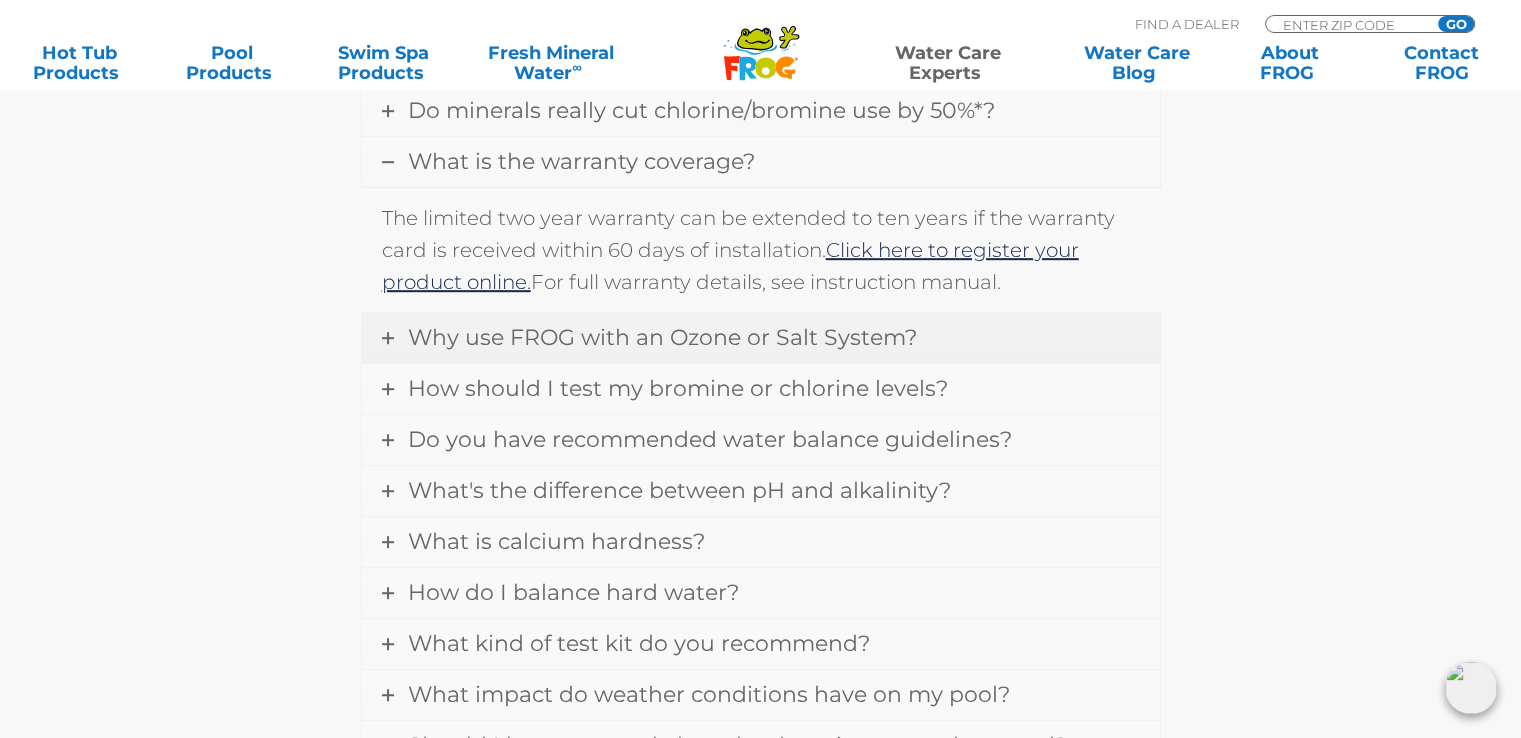 click on "Why use FROG with an Ozone or Salt System?" at bounding box center (761, 338) 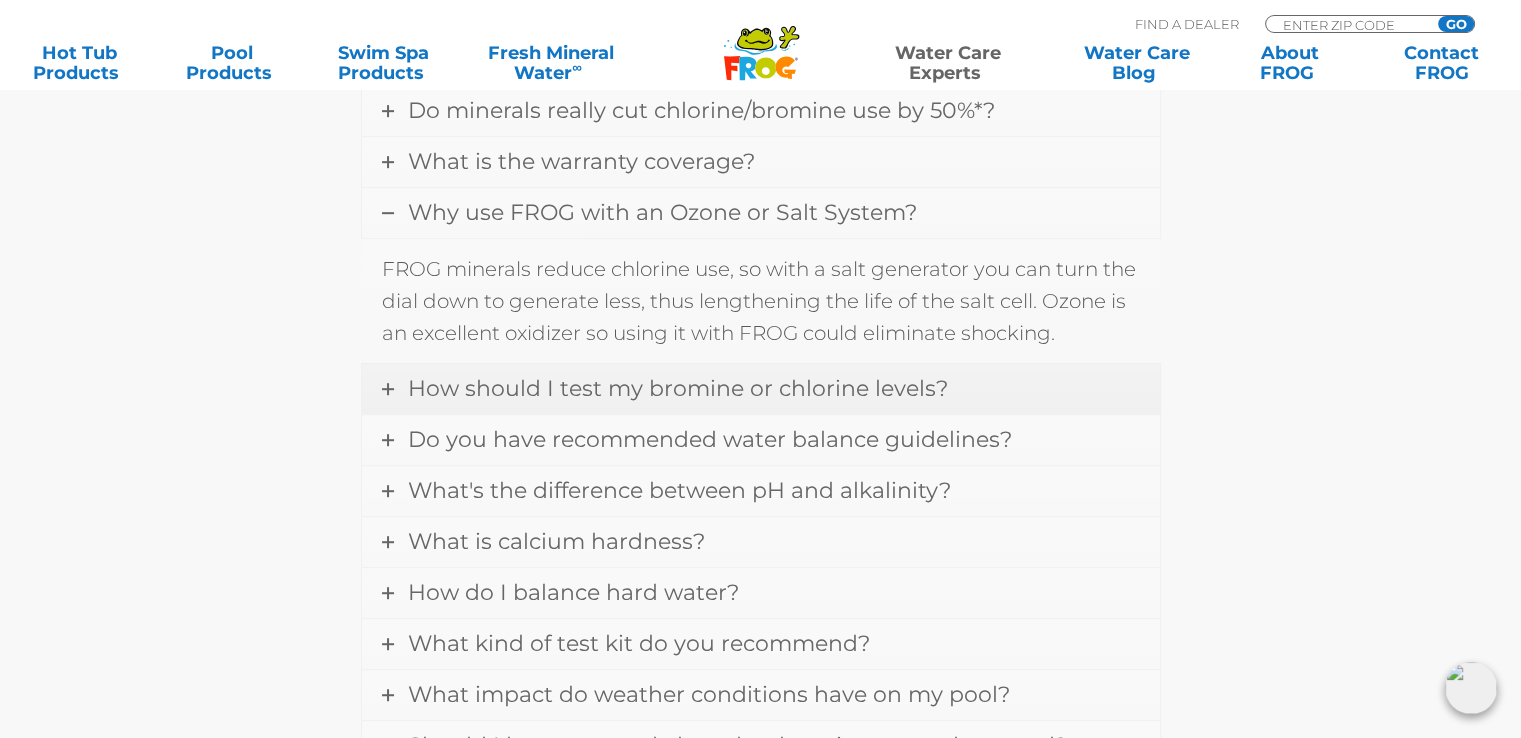 click on "How should I test my bromine or chlorine levels?" at bounding box center (761, 389) 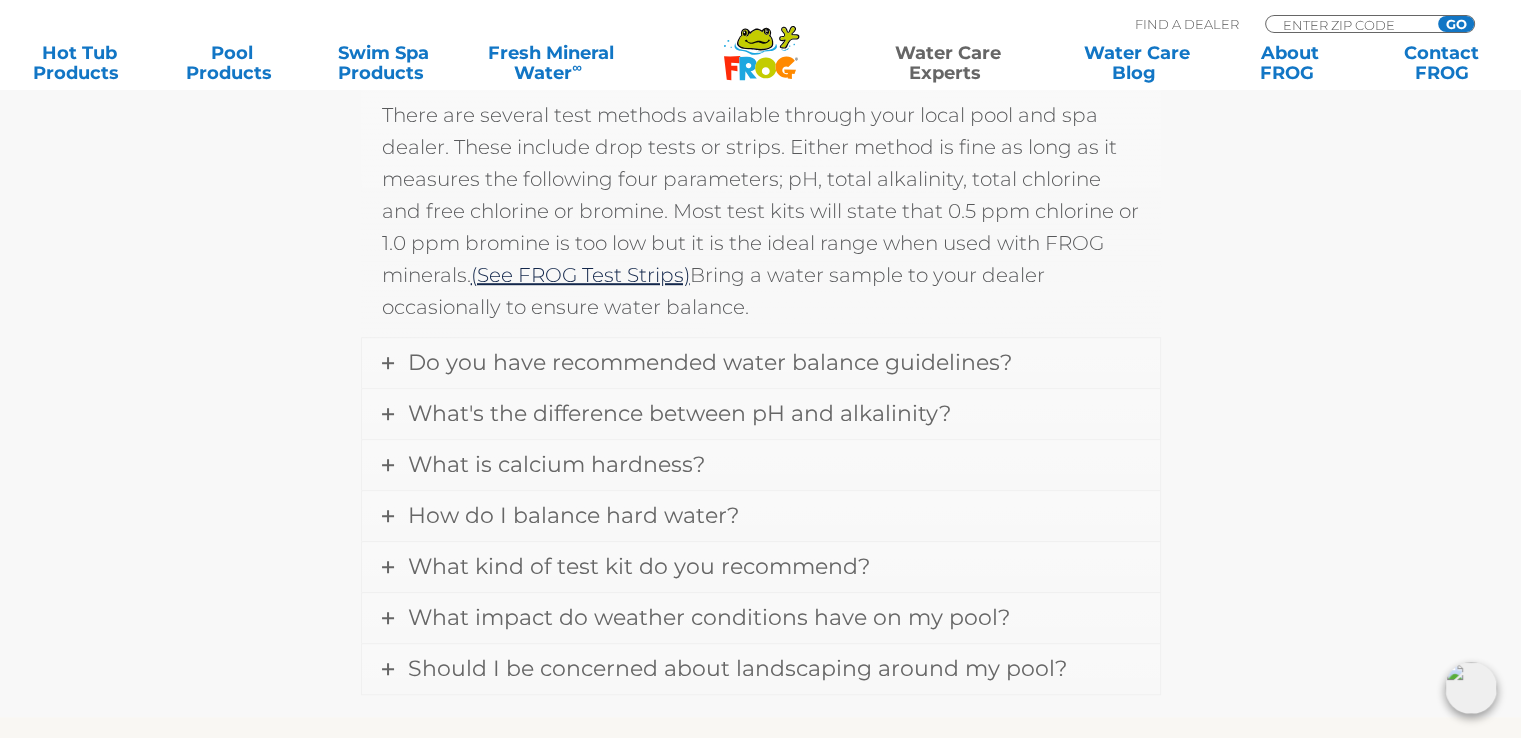 scroll, scrollTop: 1282, scrollLeft: 0, axis: vertical 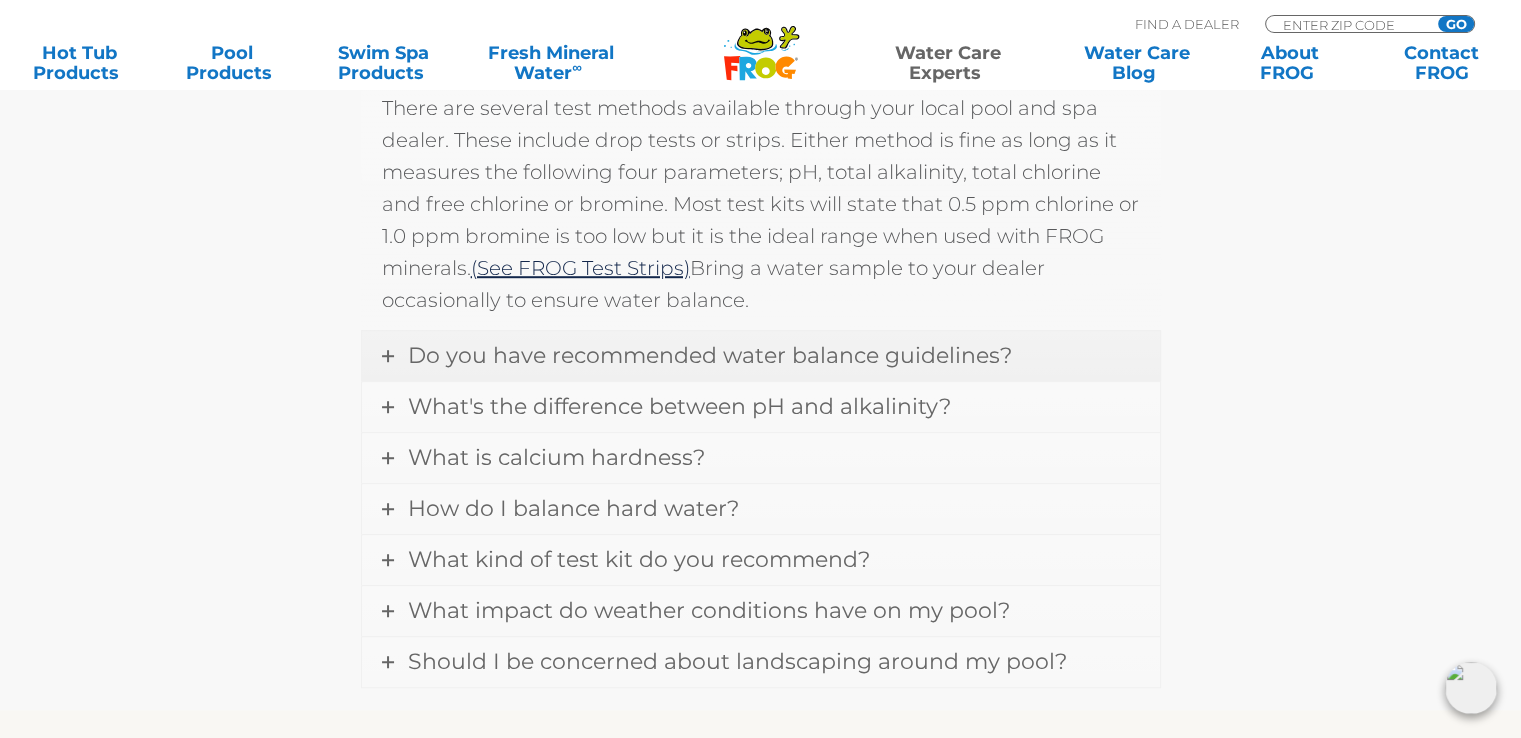 click on "Do you have recommended water balance guidelines?" at bounding box center (761, 356) 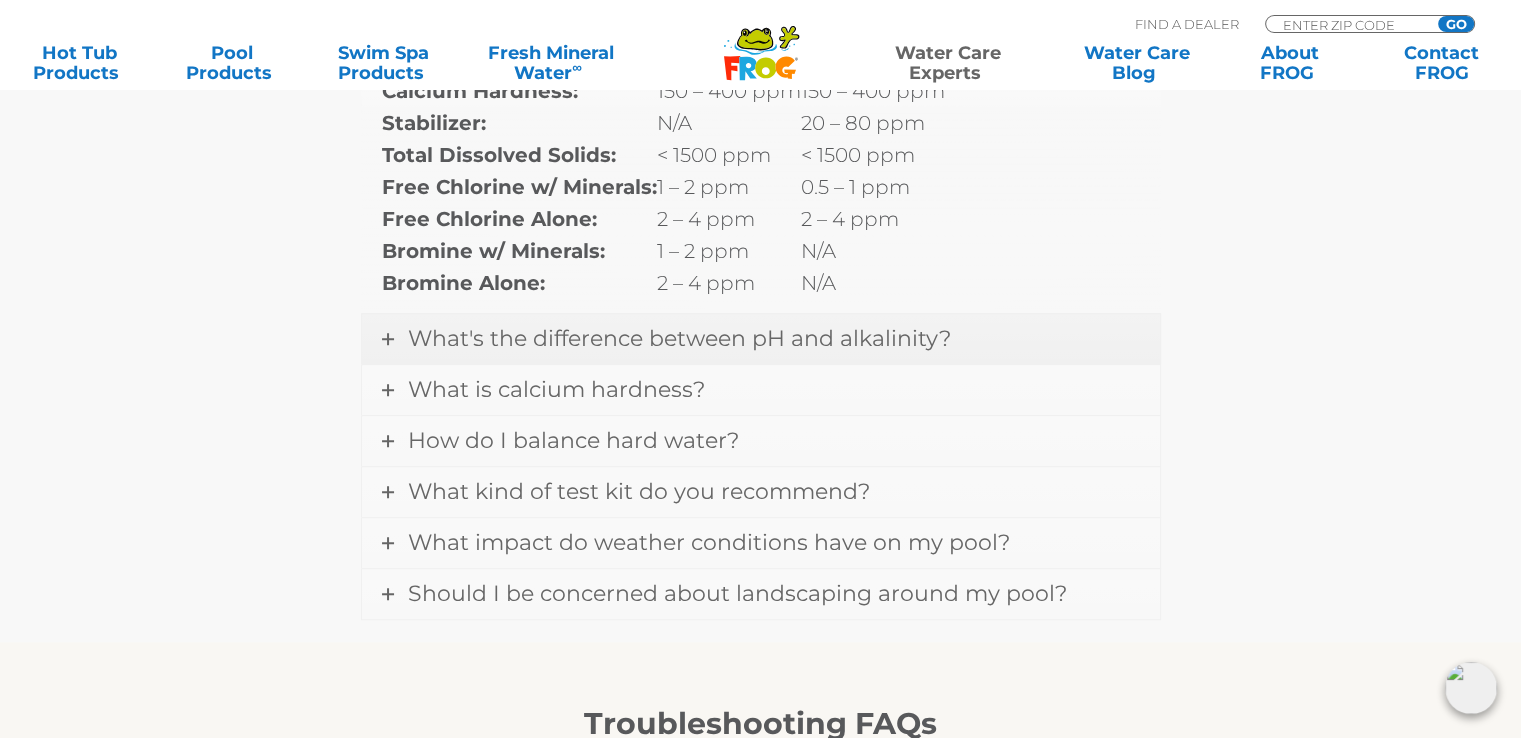 click on "What's the difference between pH and alkalinity?" at bounding box center (761, 339) 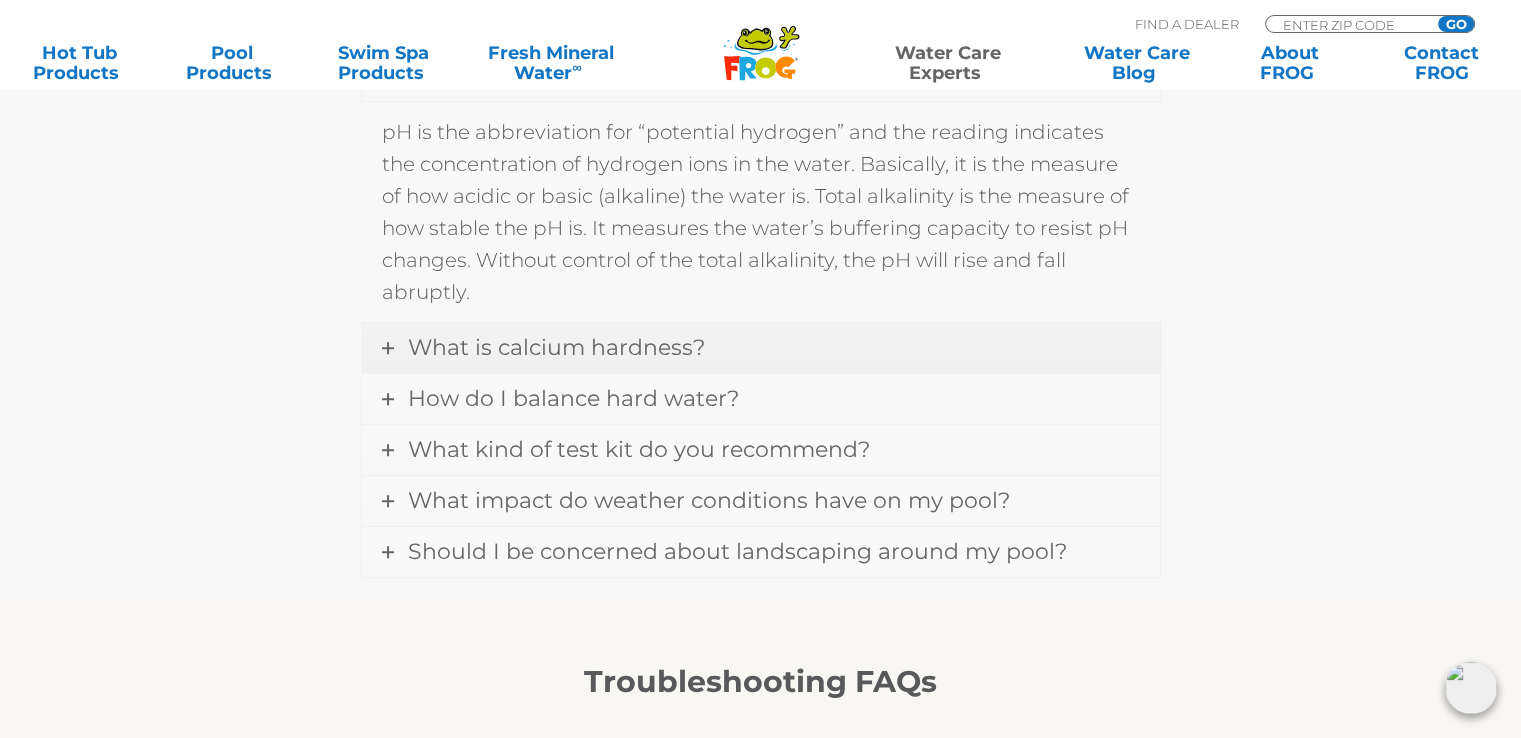 scroll, scrollTop: 1354, scrollLeft: 0, axis: vertical 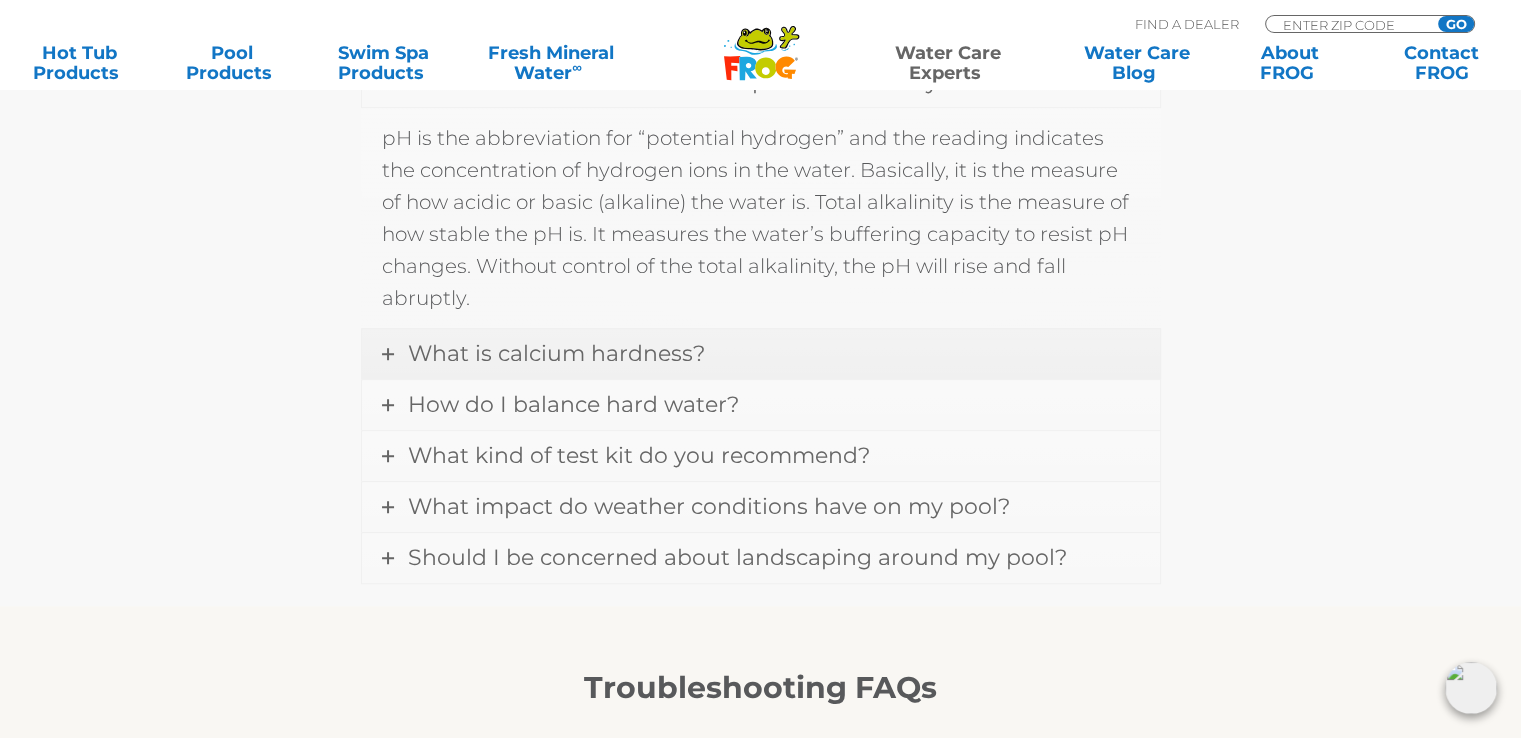 click on "What is calcium hardness?" at bounding box center [761, 354] 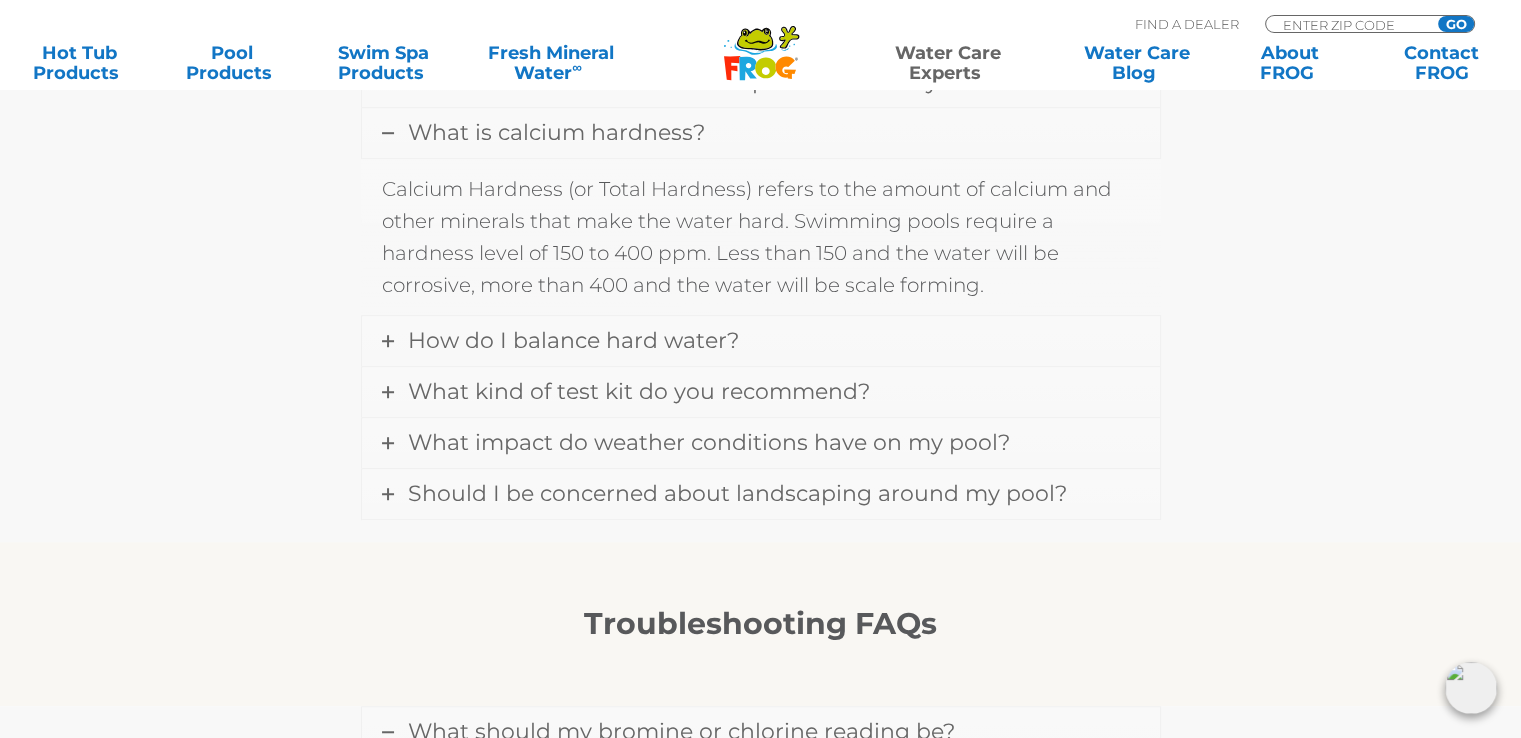 click on "How do I balance hard water?" at bounding box center [761, 341] 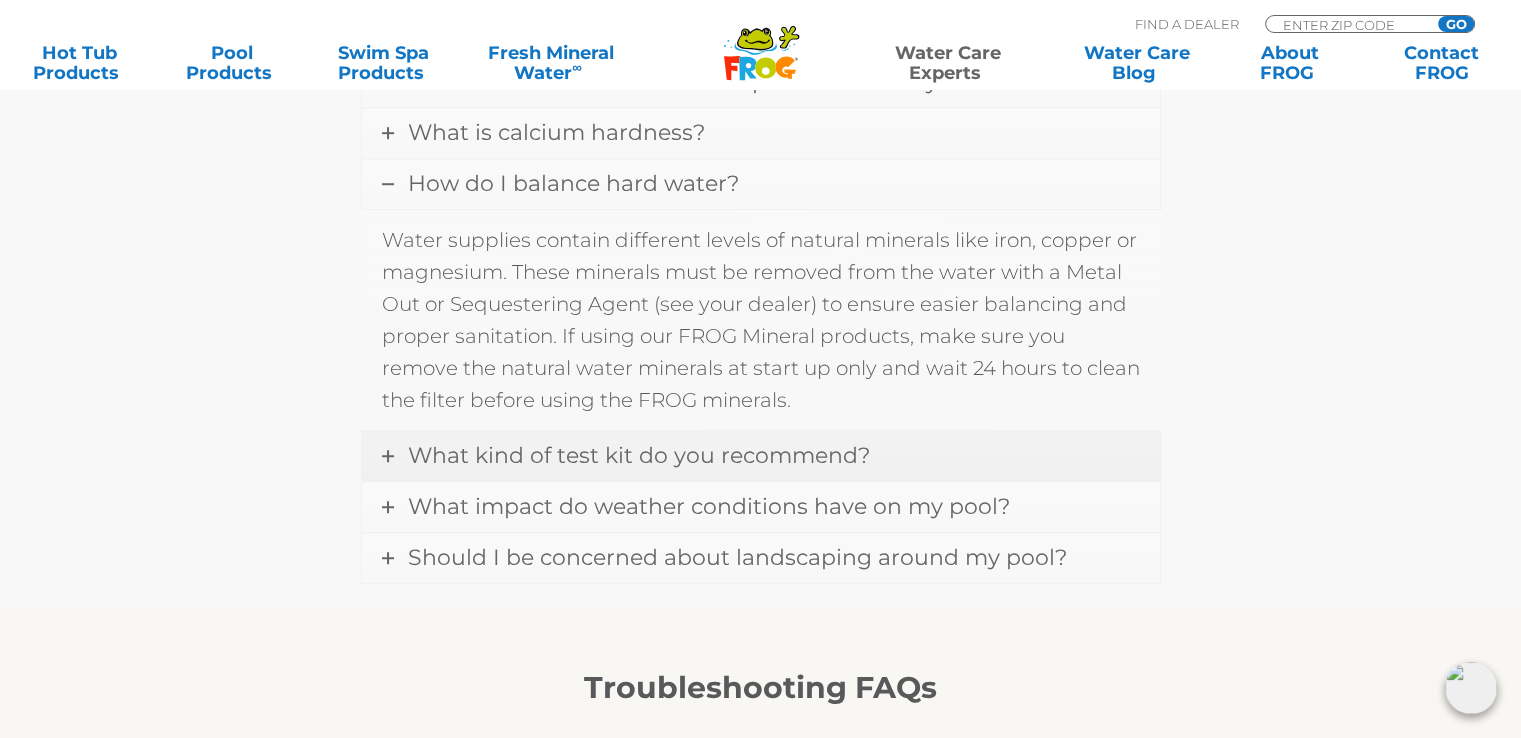 click on "What kind of test kit do you recommend?" at bounding box center (761, 456) 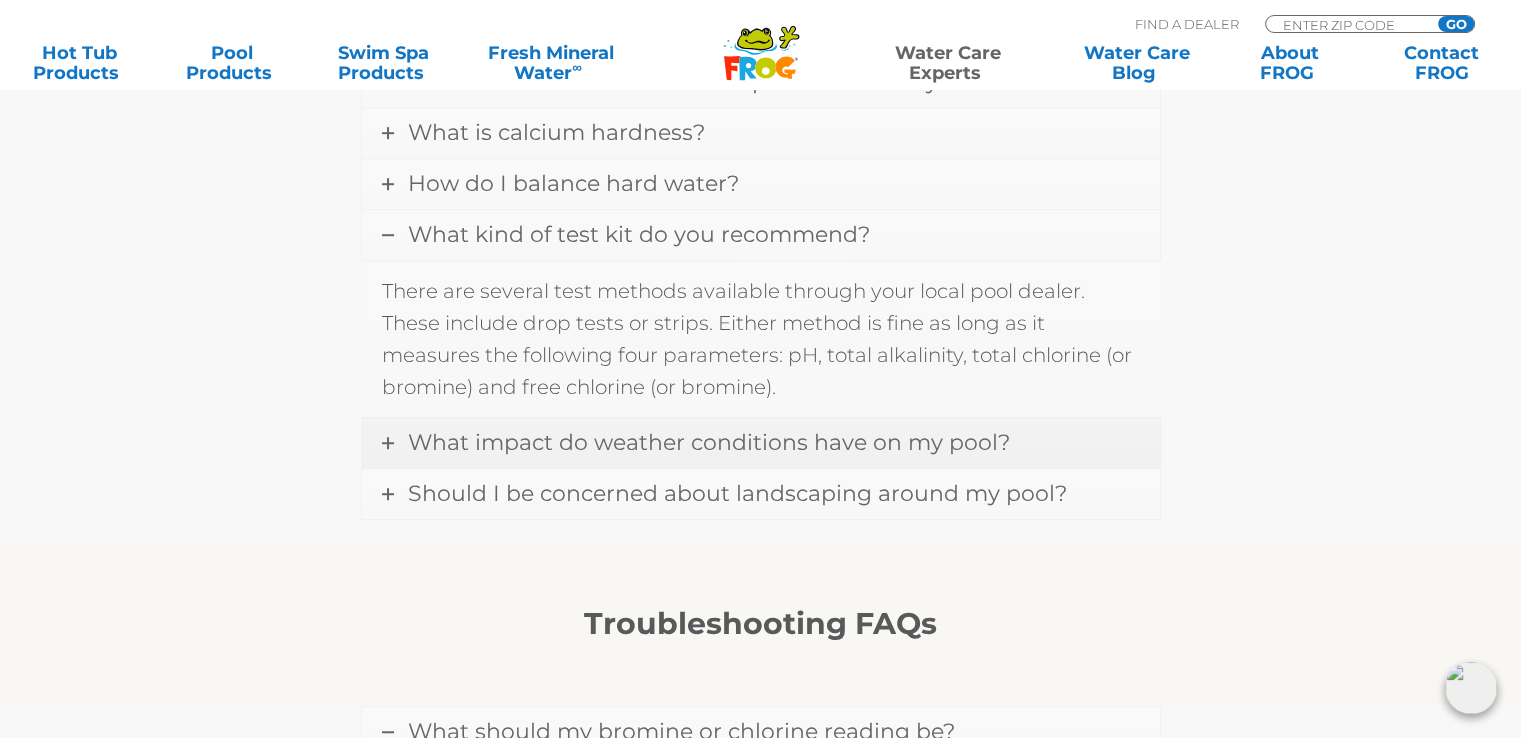 click on "What impact do weather conditions have on my pool?" at bounding box center (761, 443) 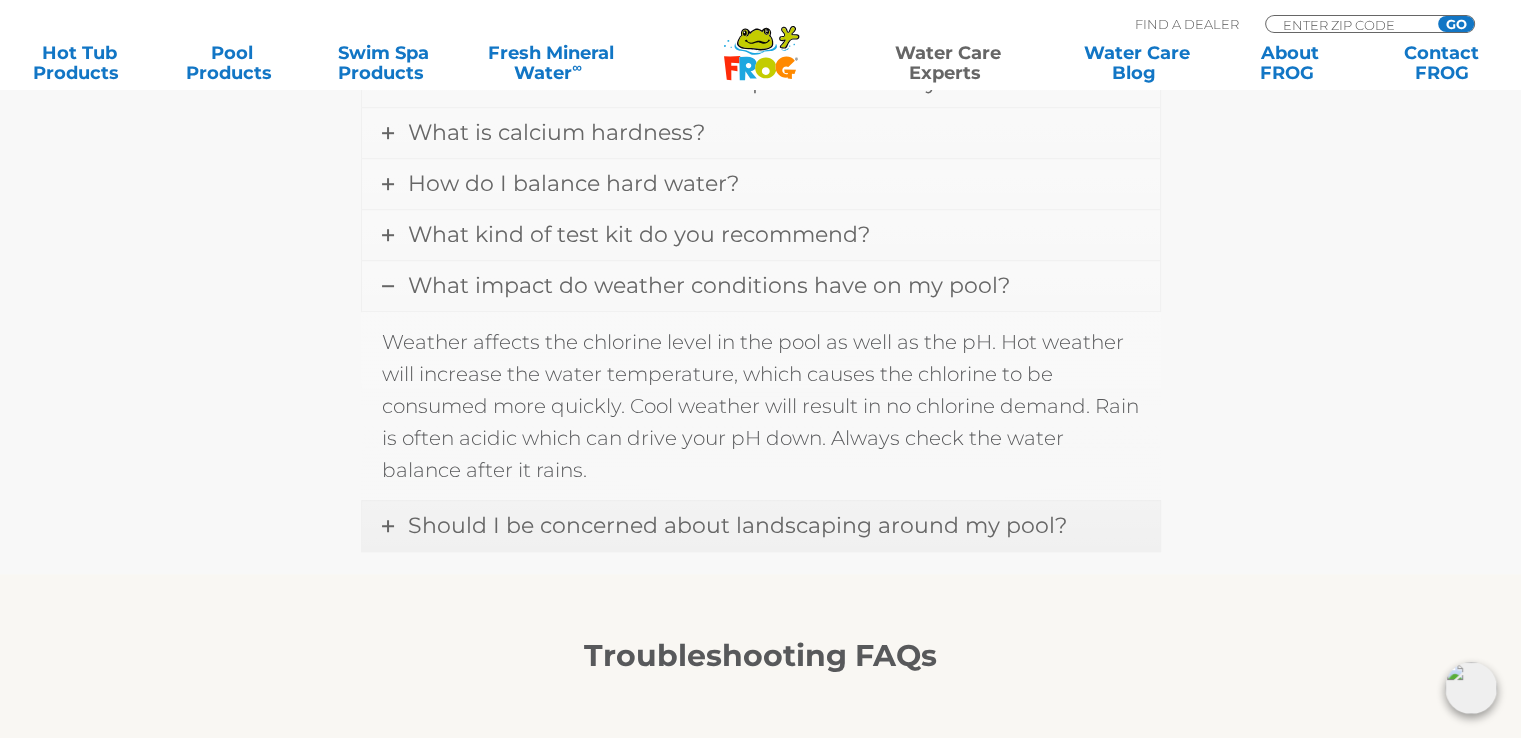 click on "Should I be concerned about landscaping around my pool?" at bounding box center [761, 526] 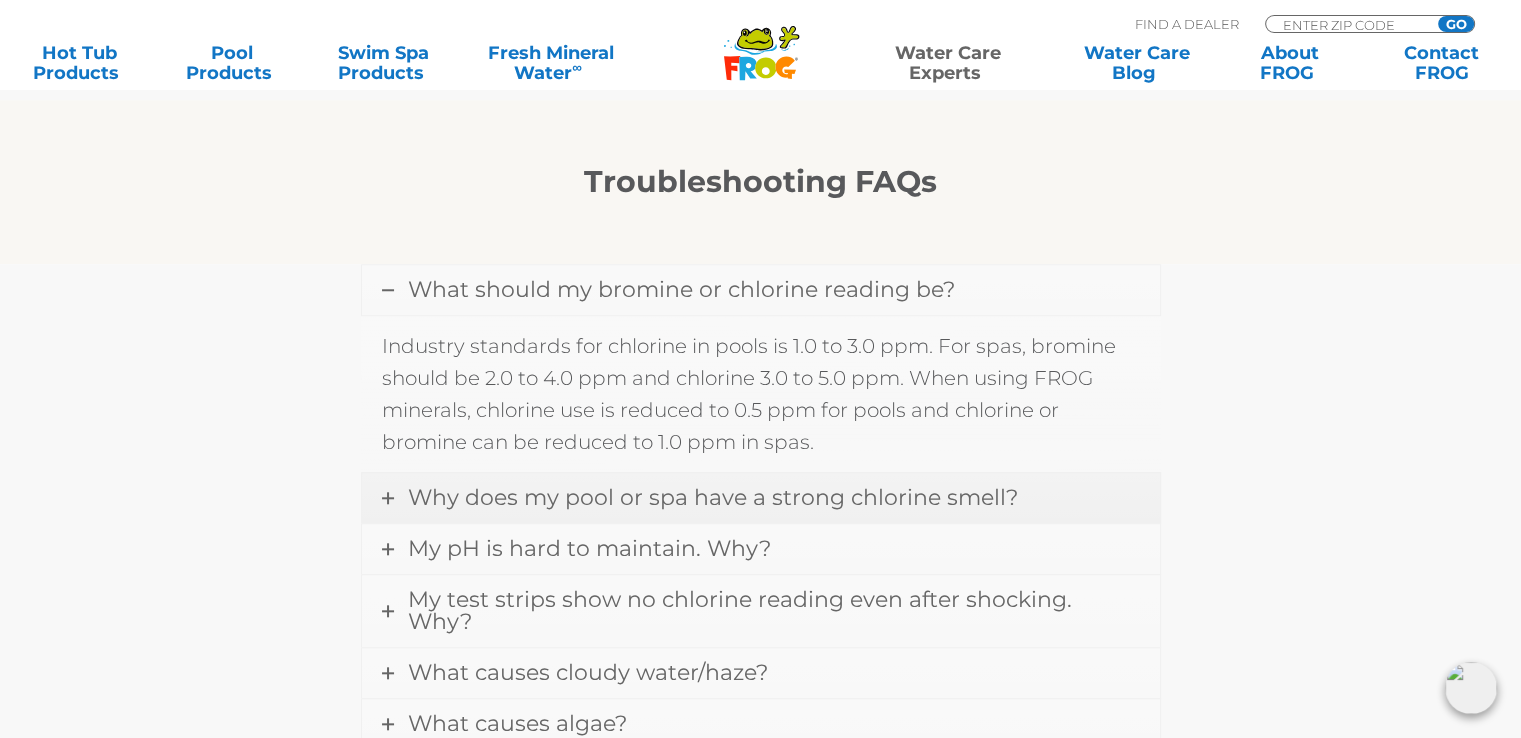 scroll, scrollTop: 1797, scrollLeft: 0, axis: vertical 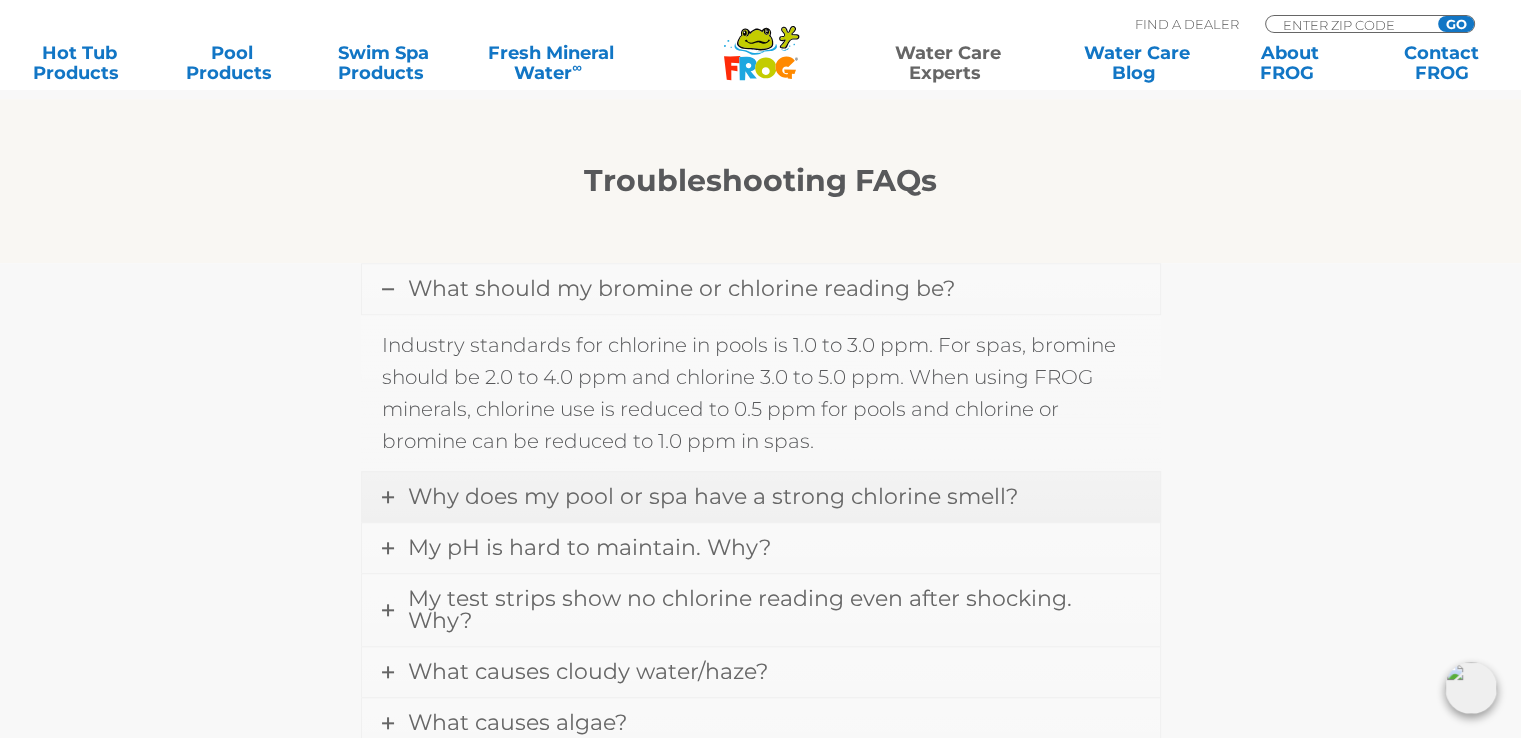 click on "Why does my pool or spa have a strong chlorine smell?" at bounding box center (761, 497) 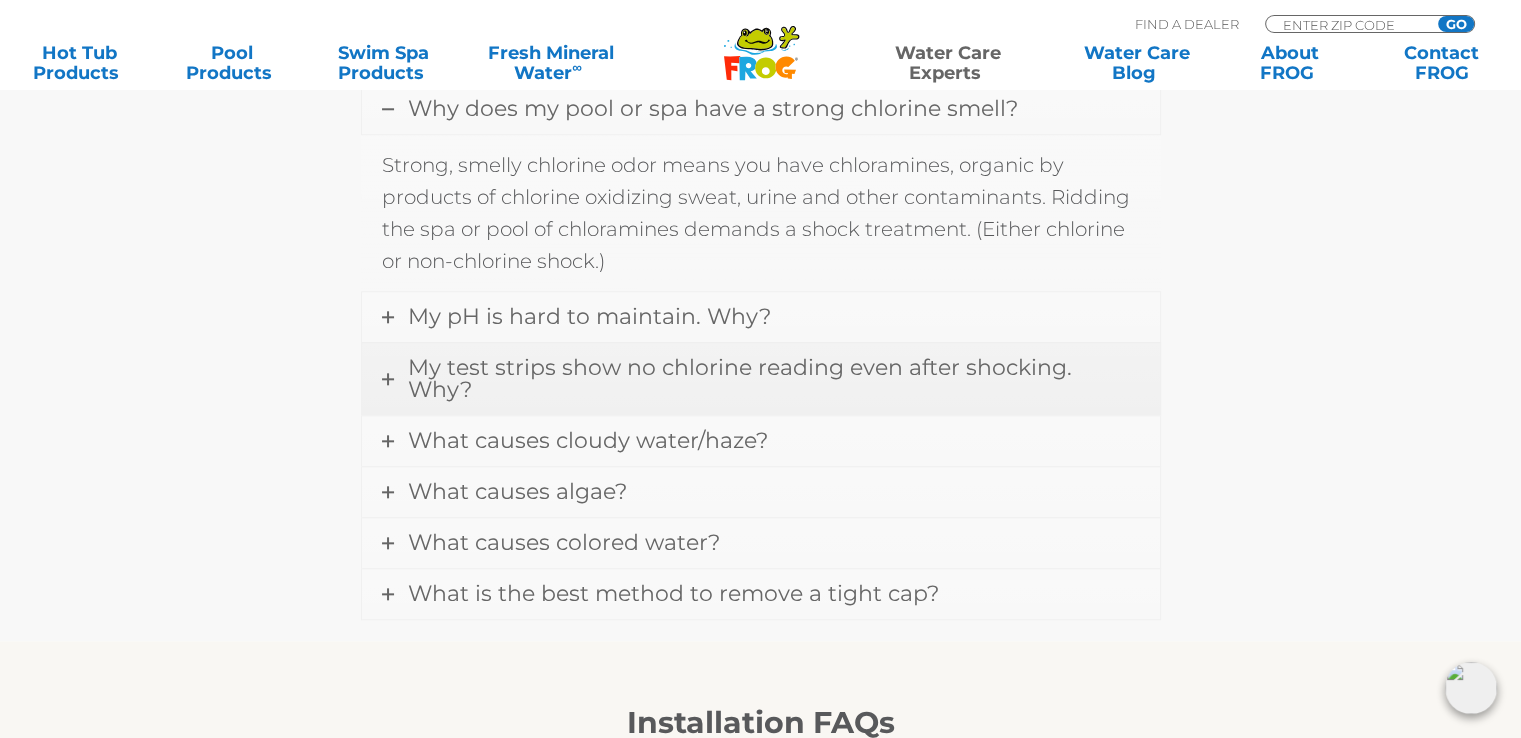 scroll, scrollTop: 2031, scrollLeft: 0, axis: vertical 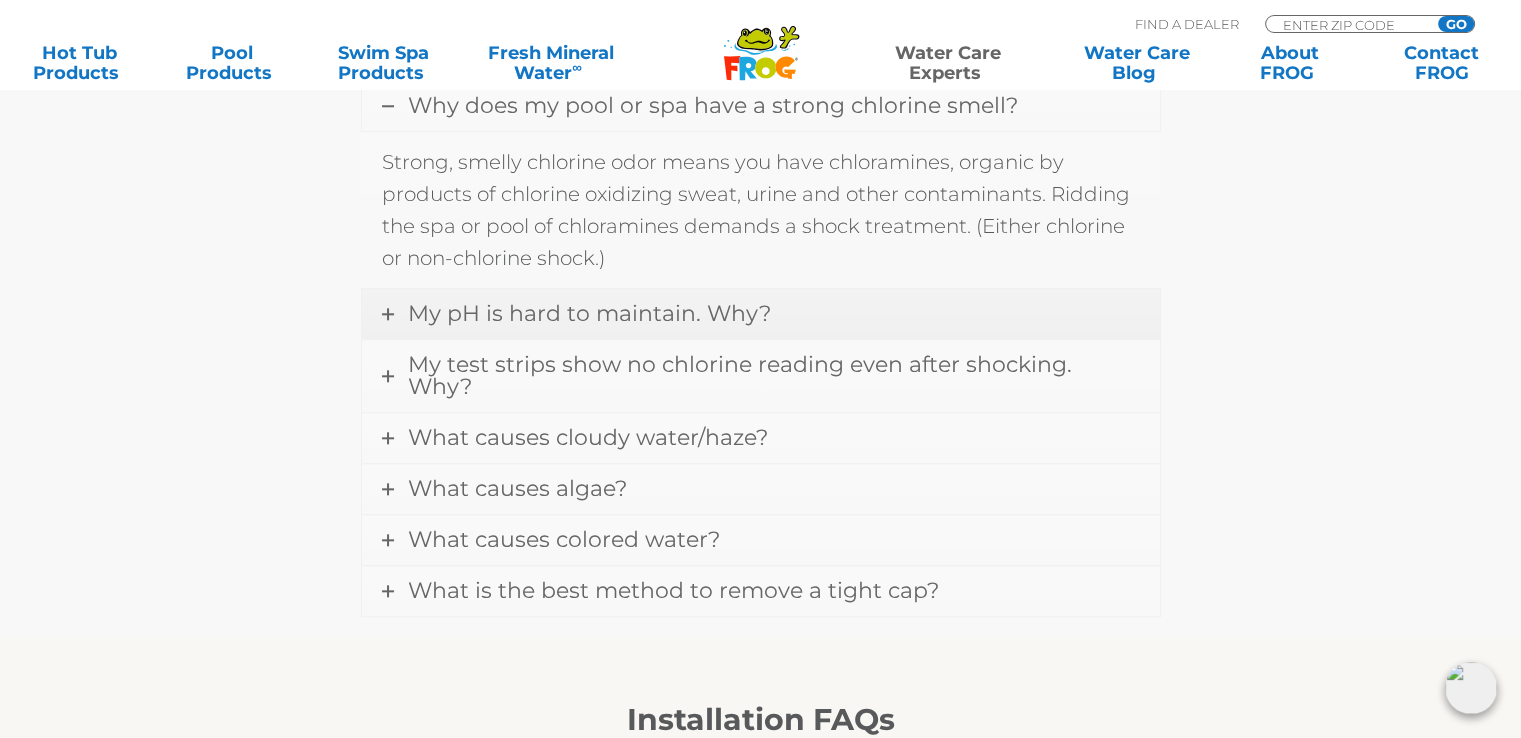 click on "My pH is hard to maintain. Why?" at bounding box center [761, 314] 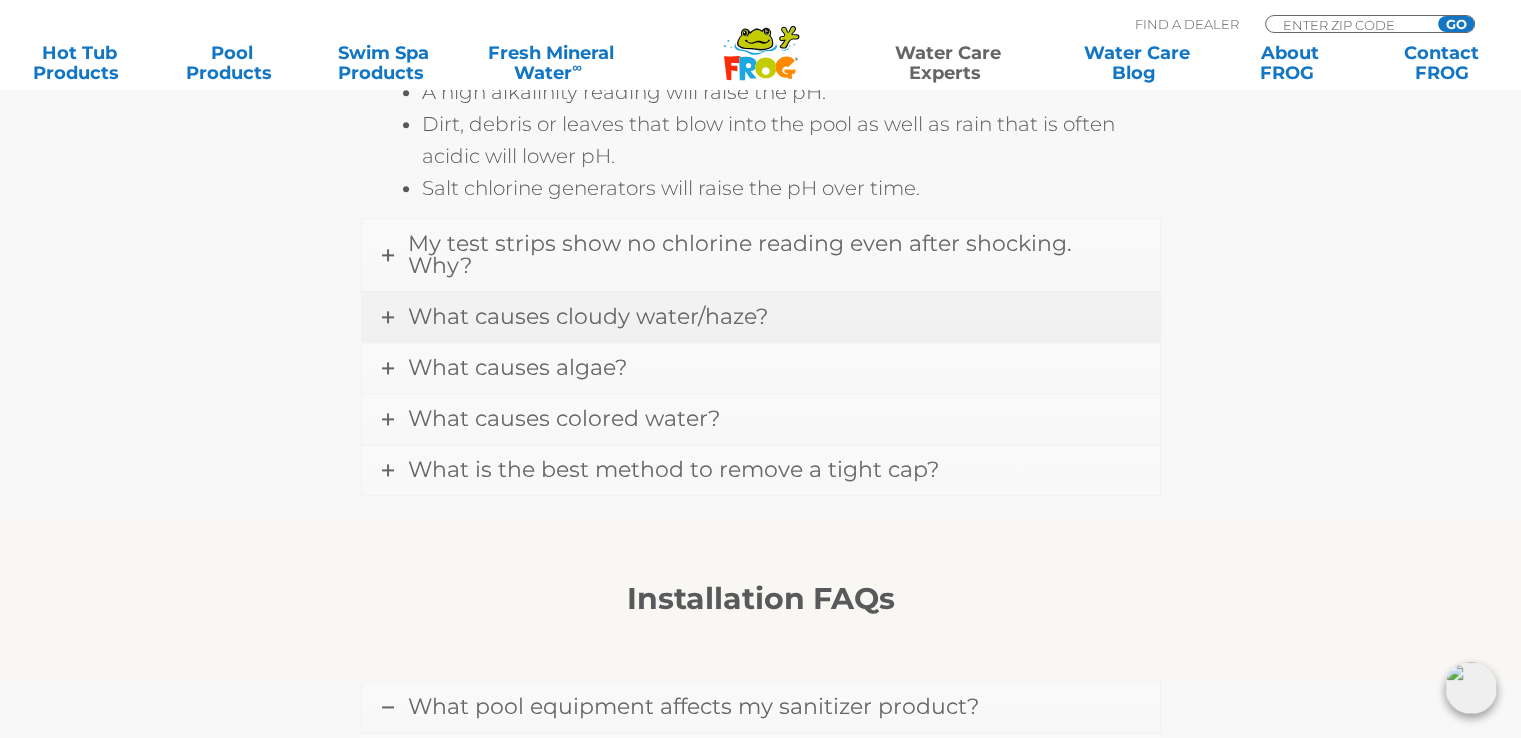 click on "My test strips show no chlorine reading even after shocking. Why?" at bounding box center [761, 255] 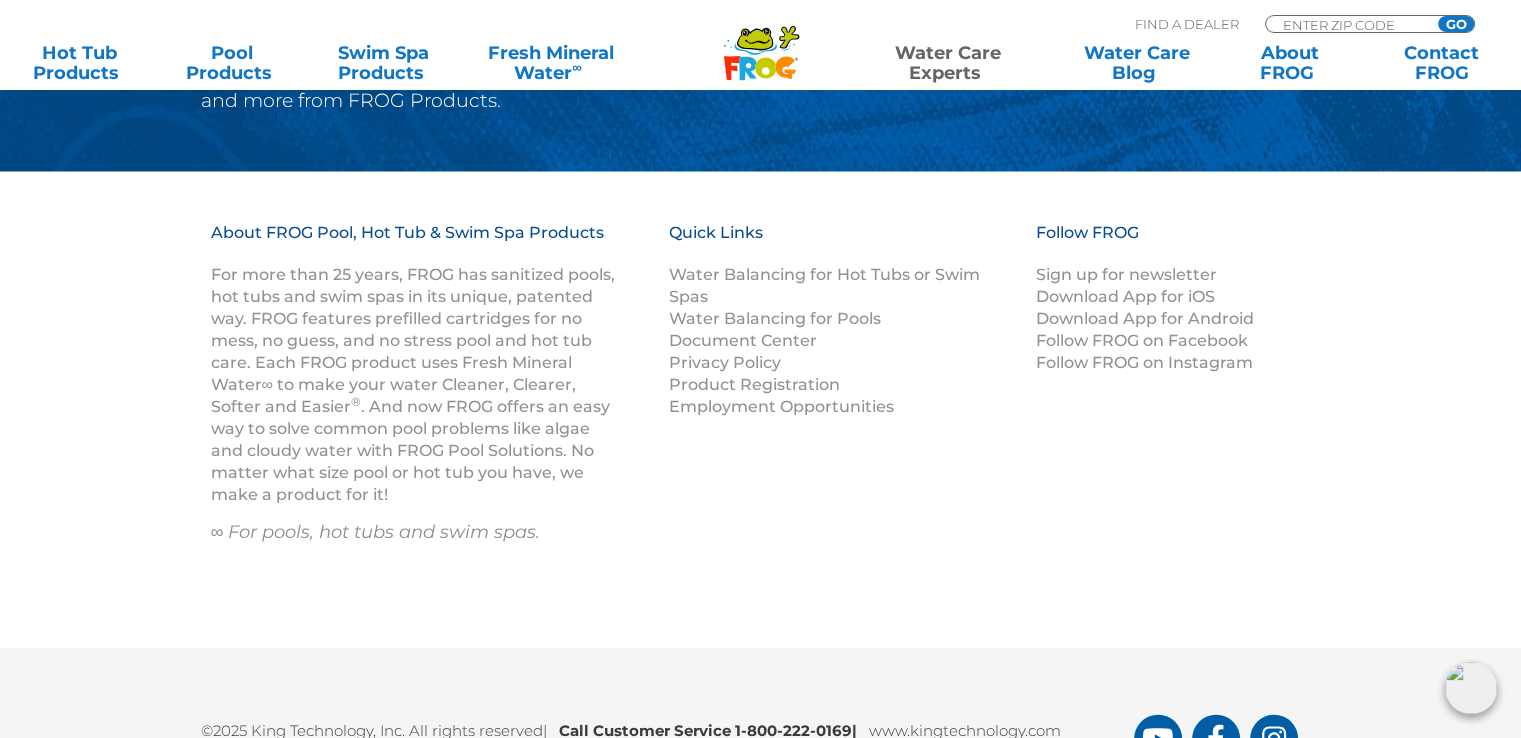scroll, scrollTop: 4488, scrollLeft: 0, axis: vertical 